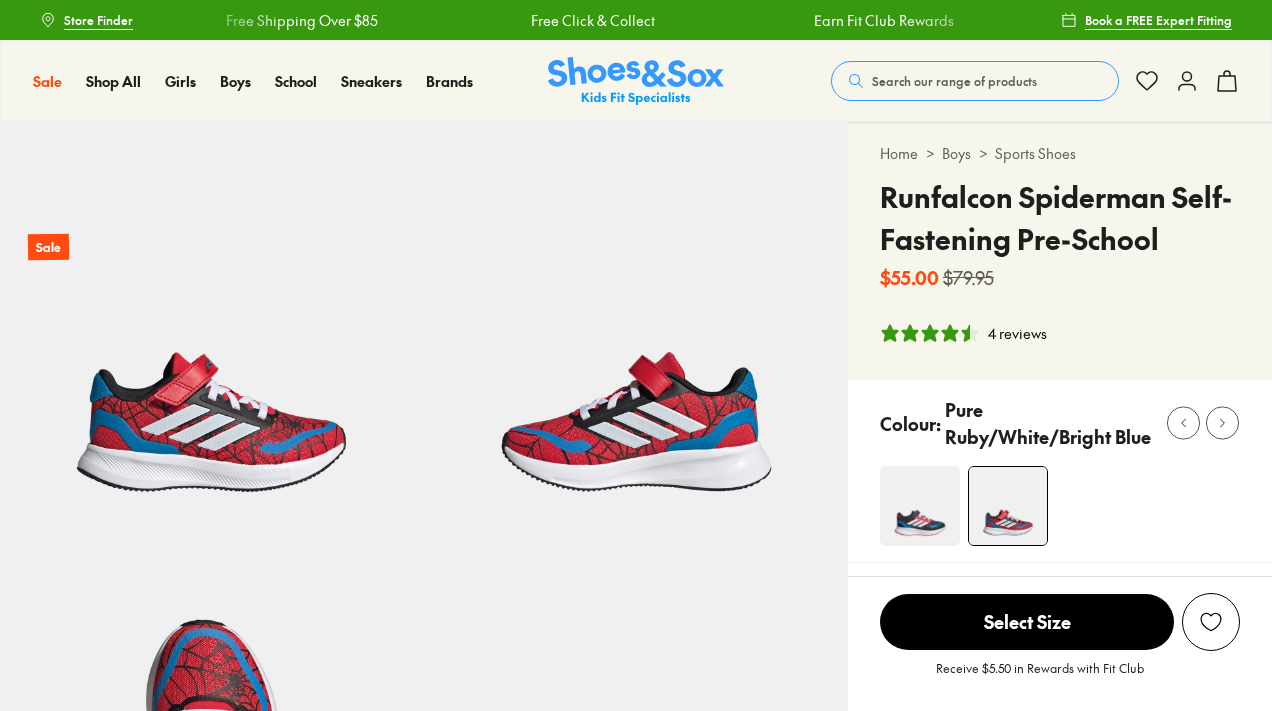 scroll, scrollTop: 0, scrollLeft: 0, axis: both 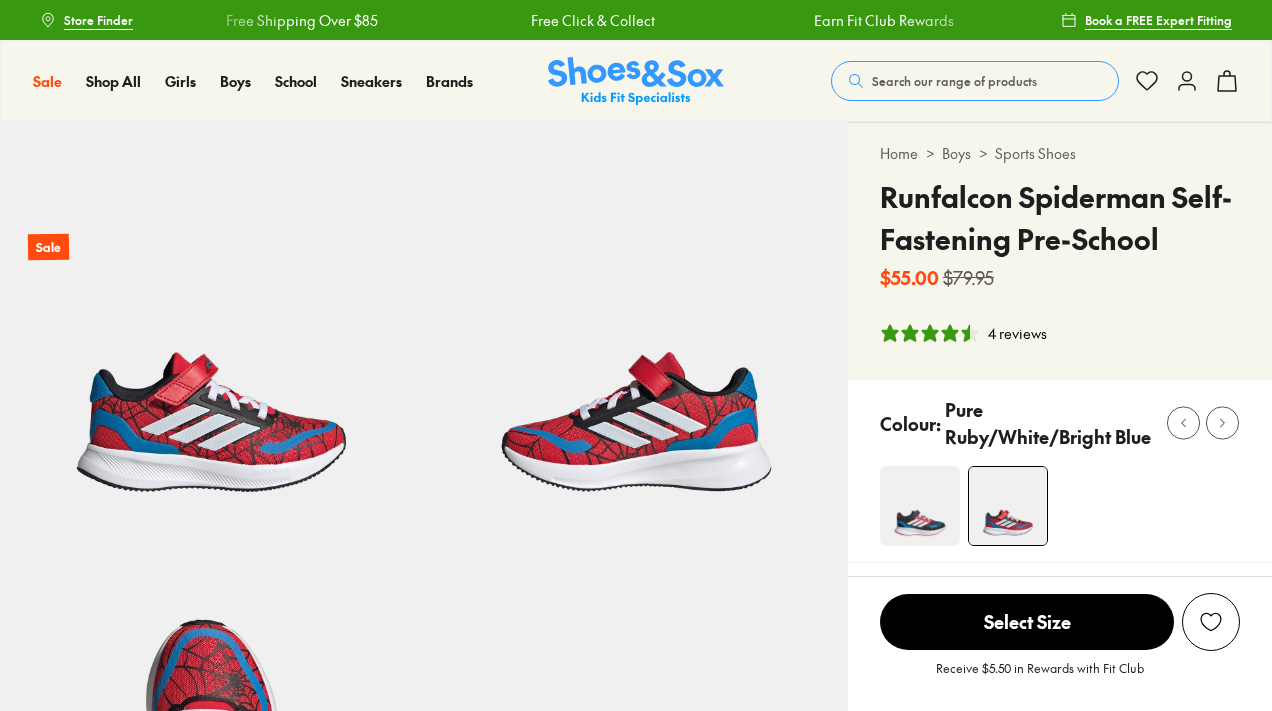 select on "*" 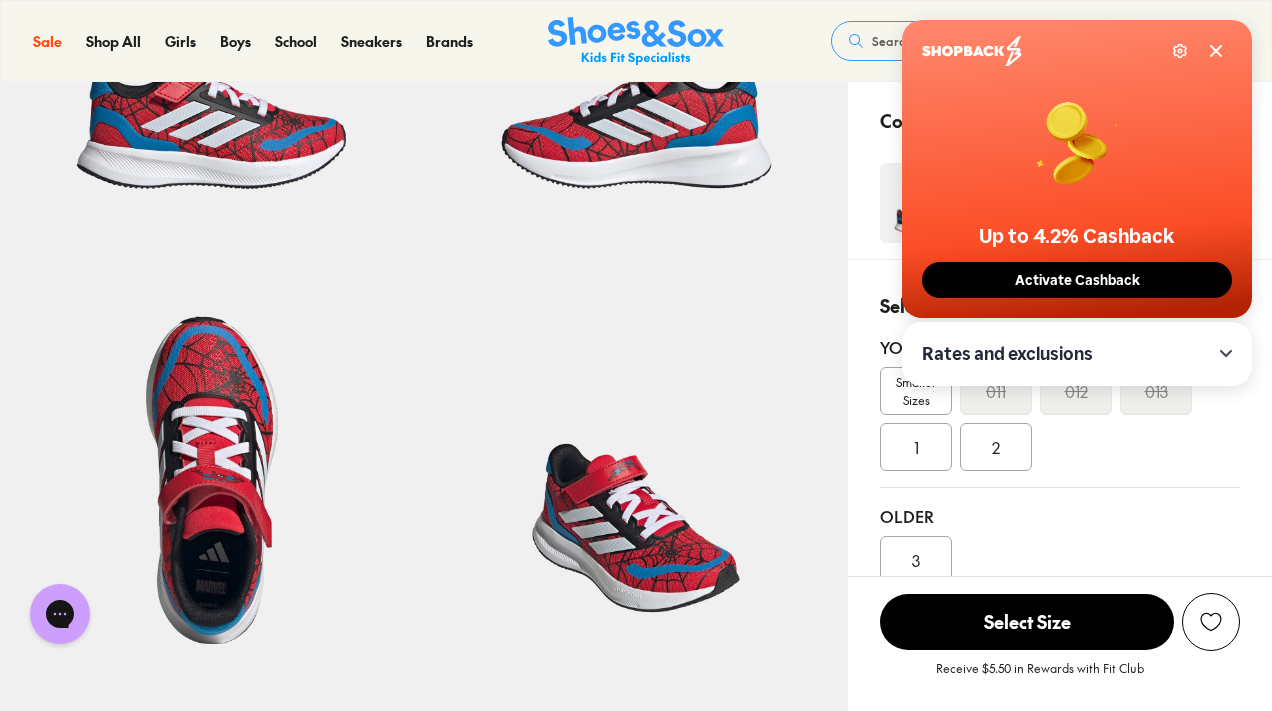 scroll, scrollTop: 0, scrollLeft: 0, axis: both 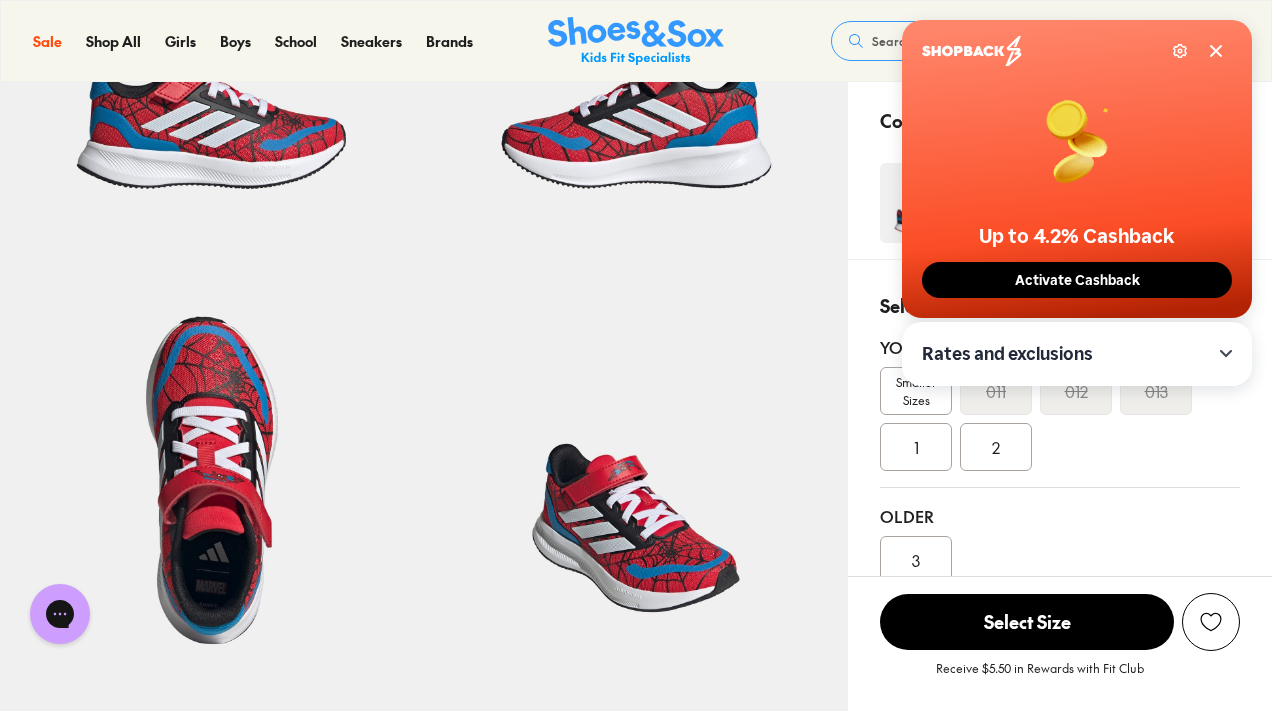 click 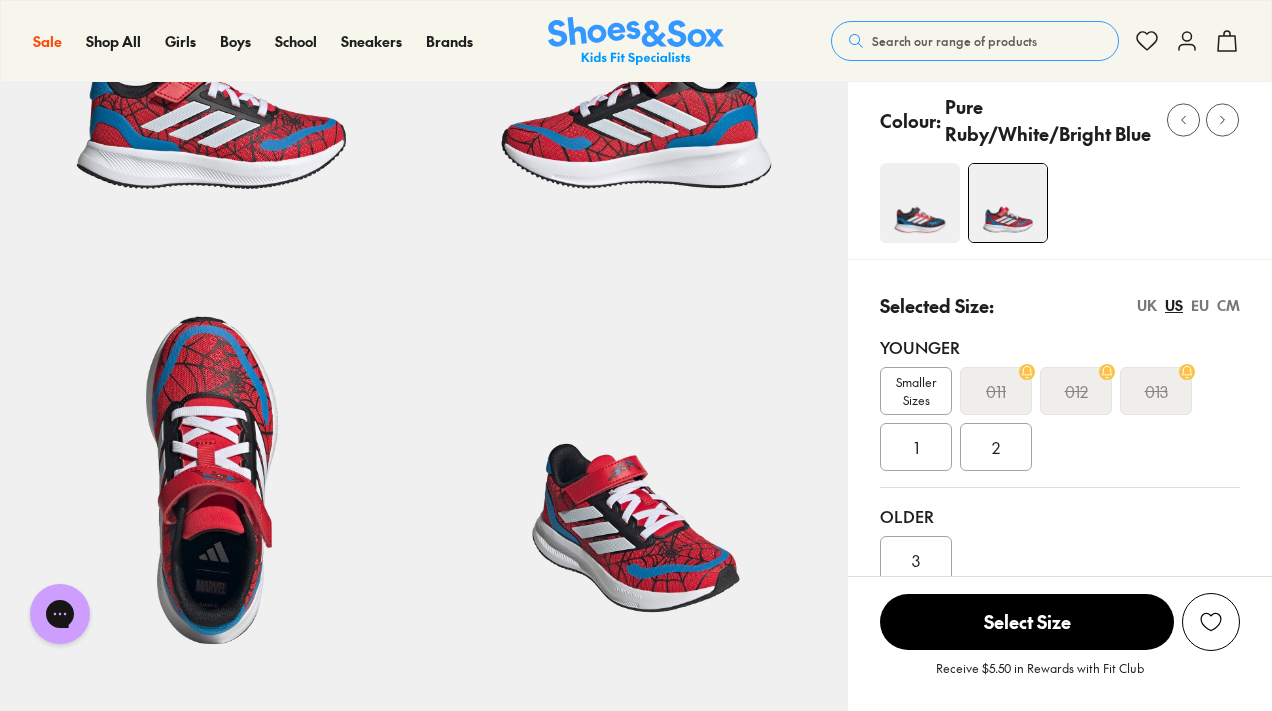 click at bounding box center (920, 203) 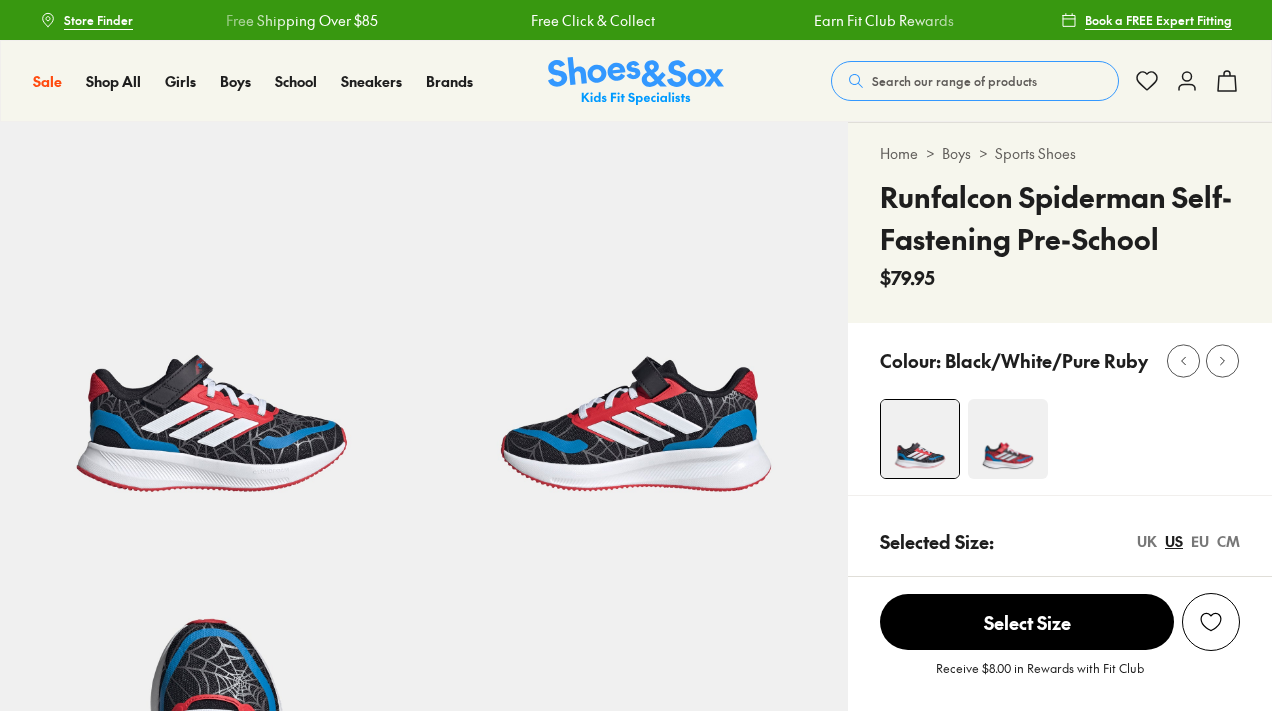 scroll, scrollTop: 0, scrollLeft: 0, axis: both 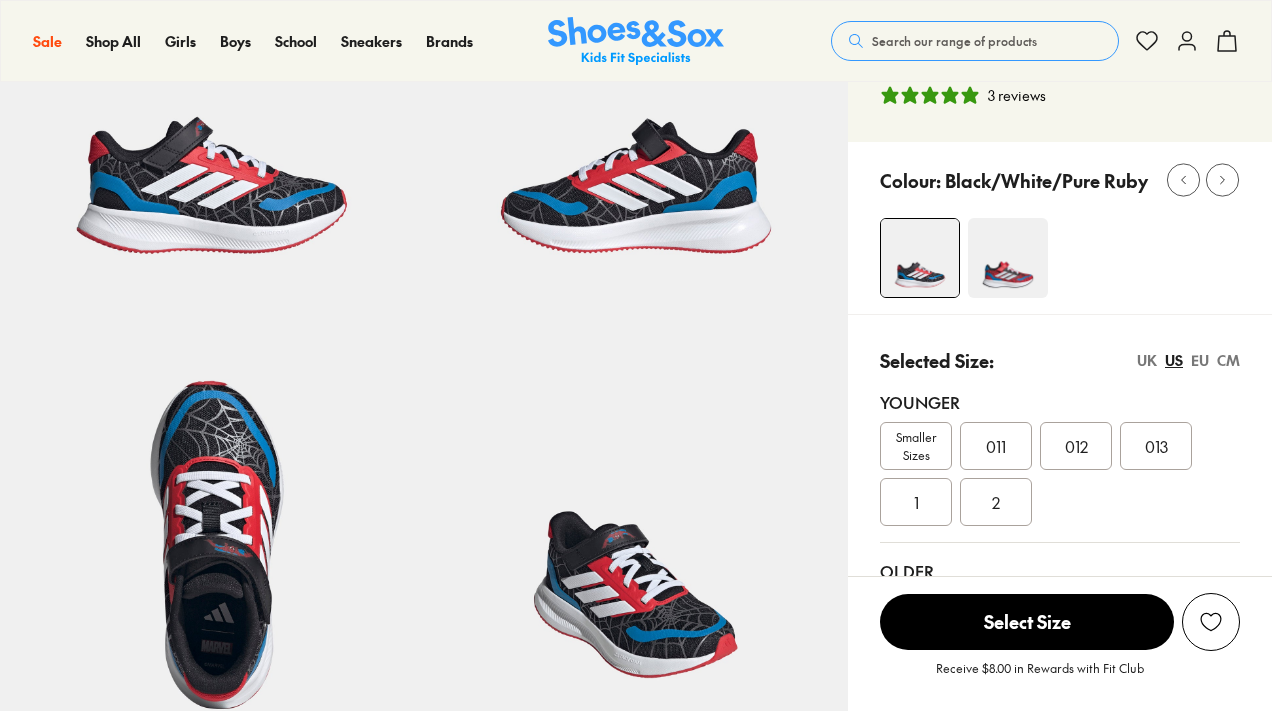 select on "*" 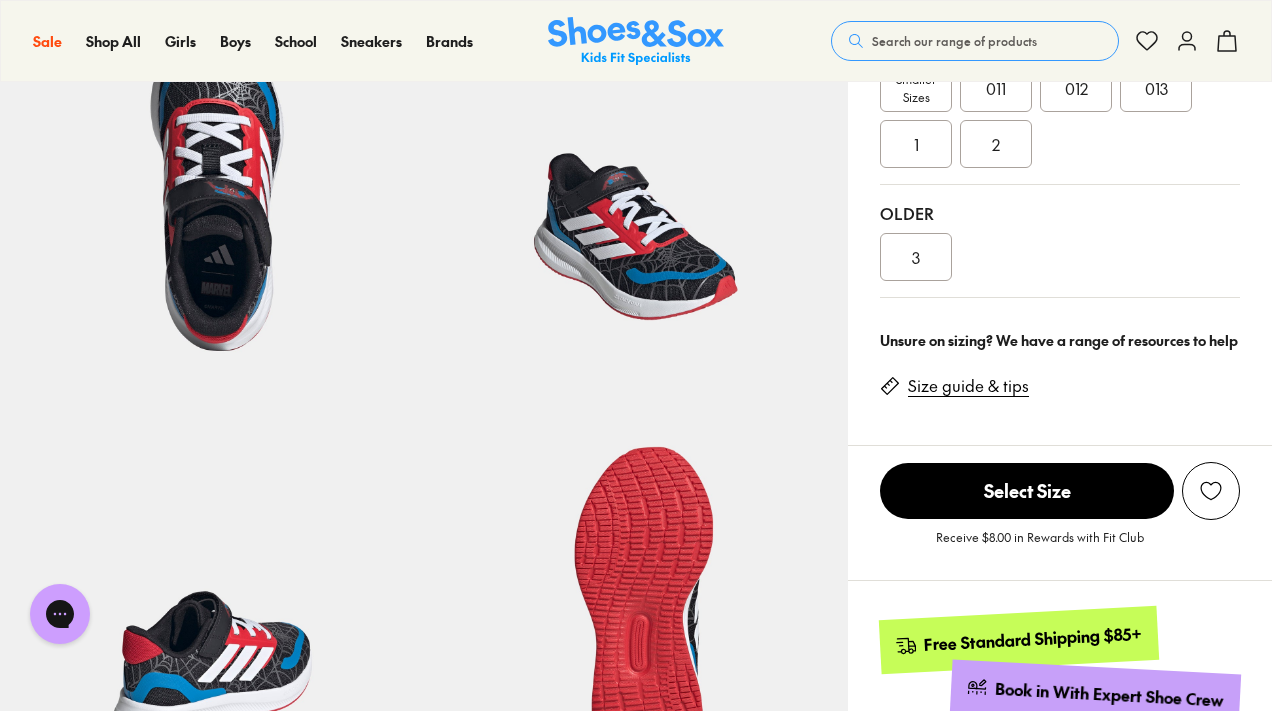scroll, scrollTop: 127, scrollLeft: 0, axis: vertical 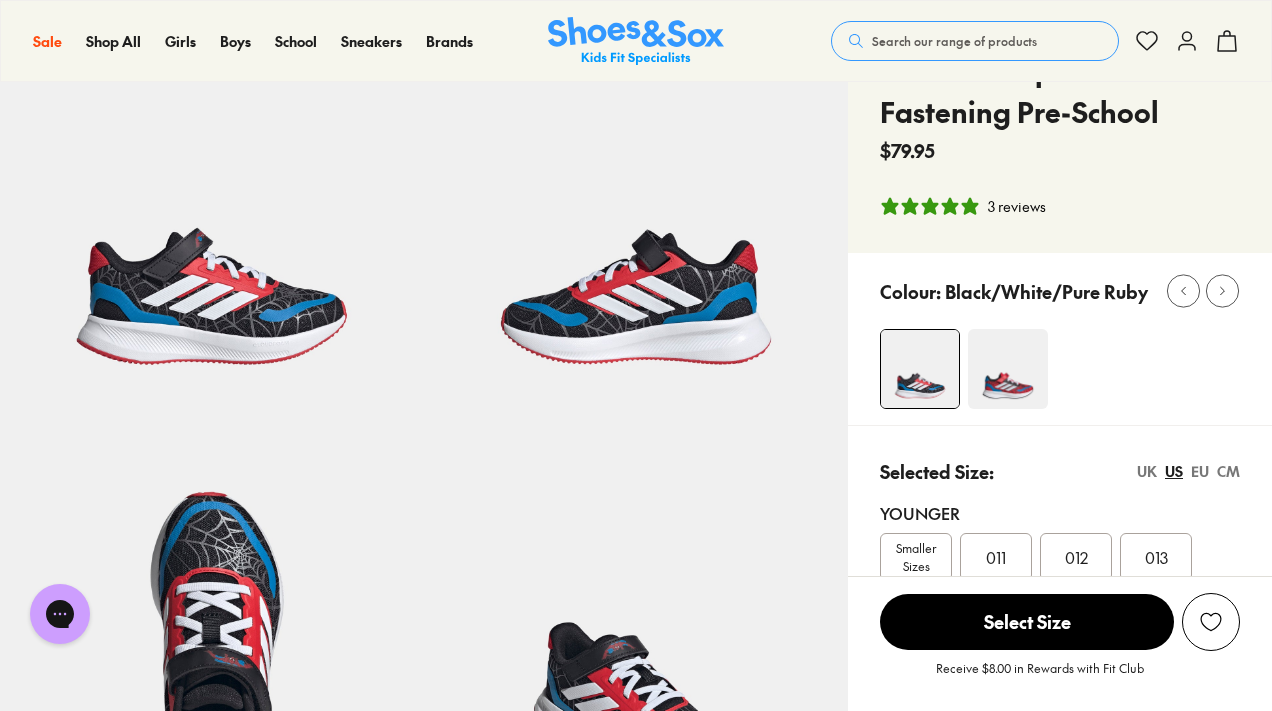 click at bounding box center [1008, 369] 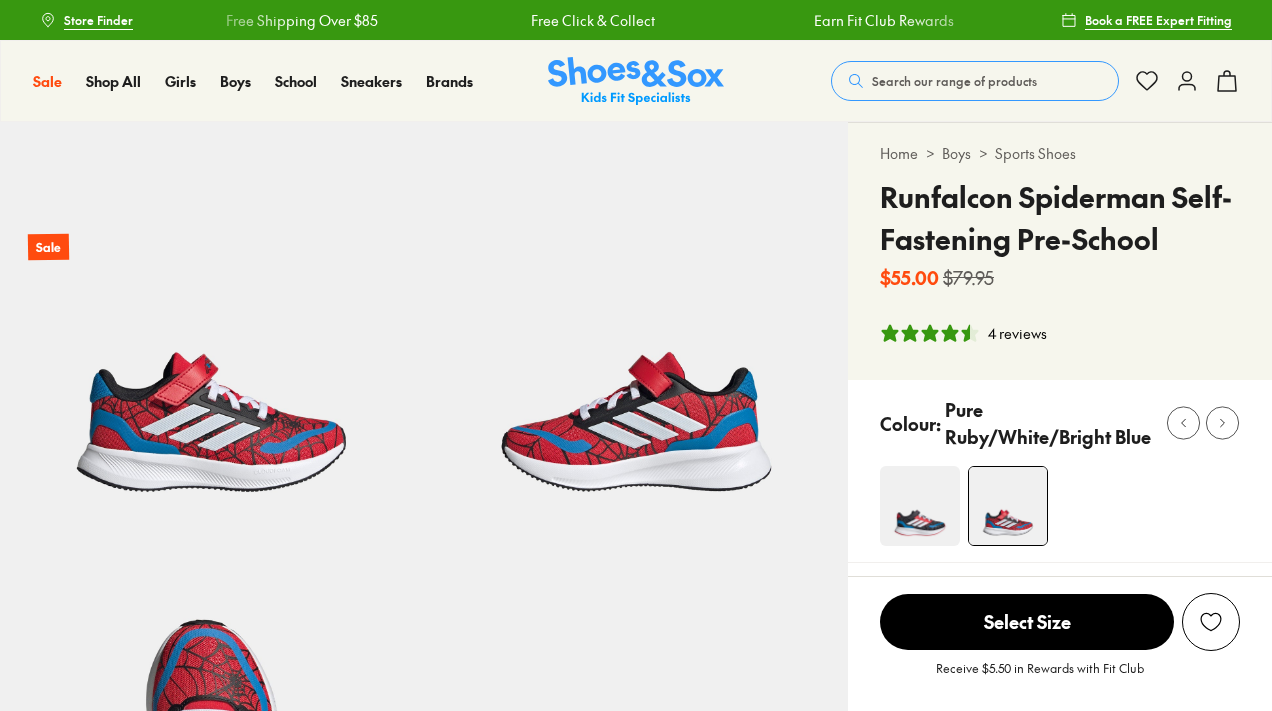 select on "*" 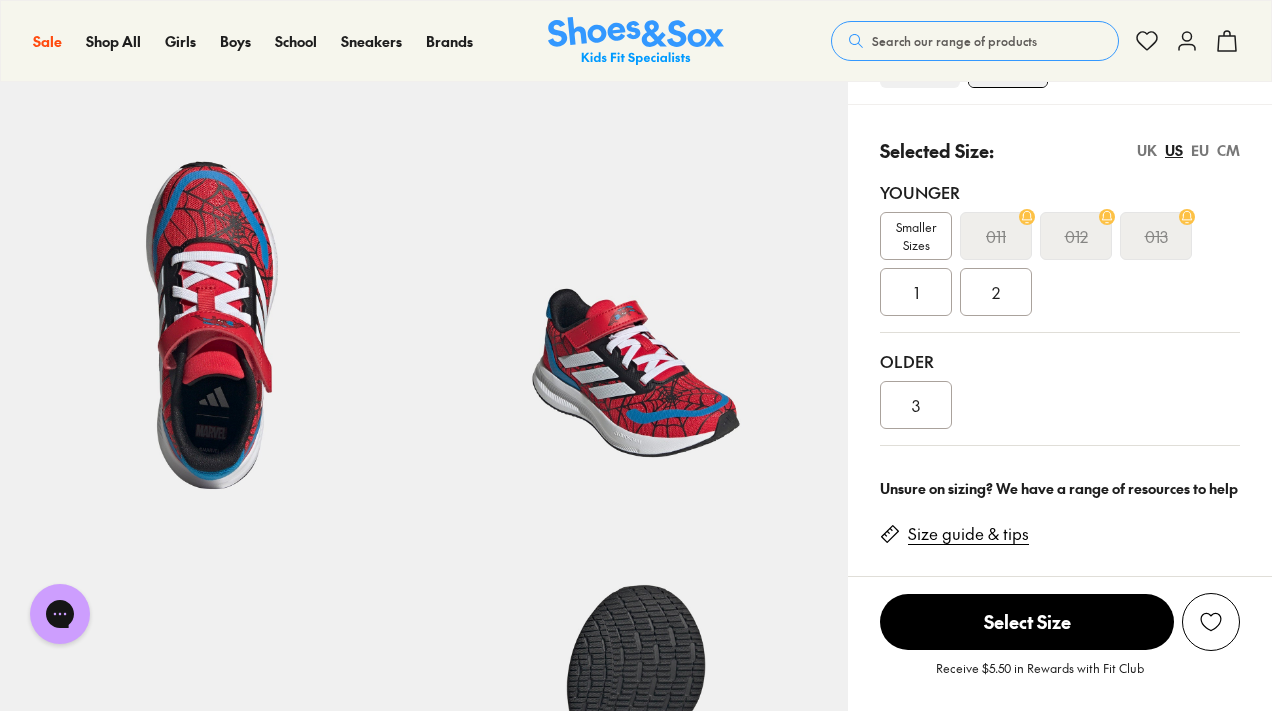 scroll, scrollTop: 0, scrollLeft: 0, axis: both 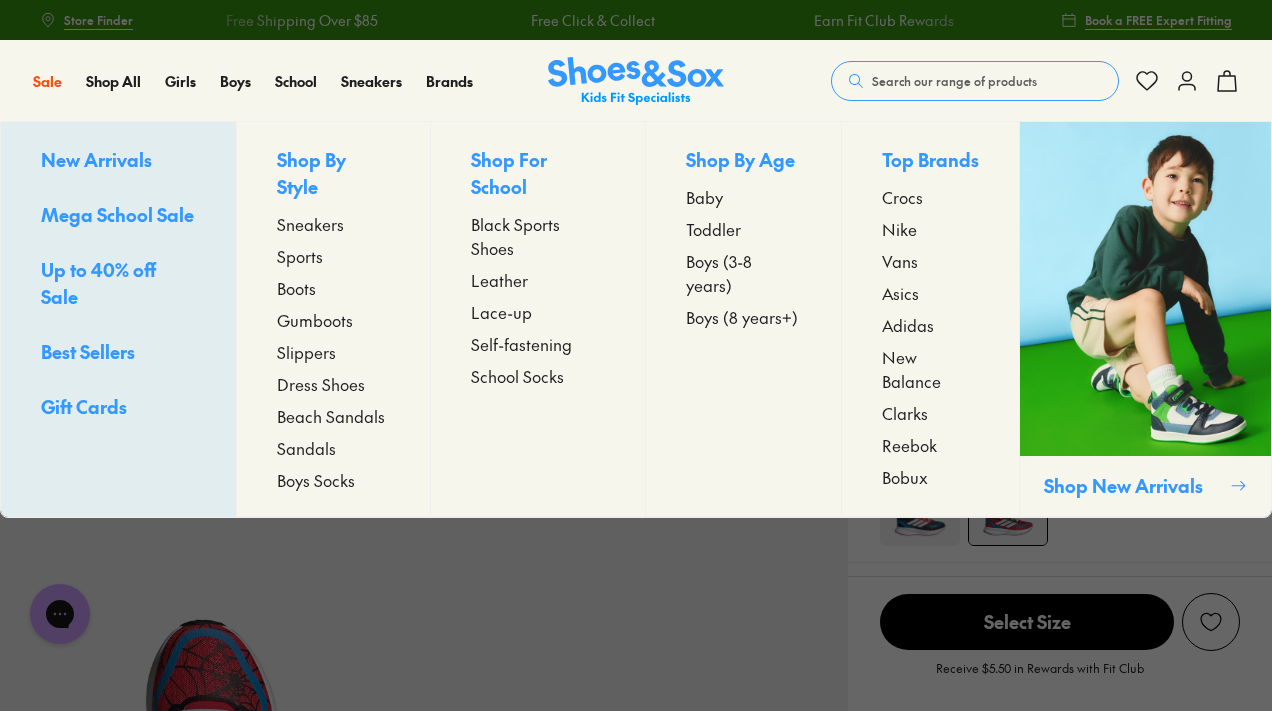 click on "Boys (3-8 years)" at bounding box center [743, 273] 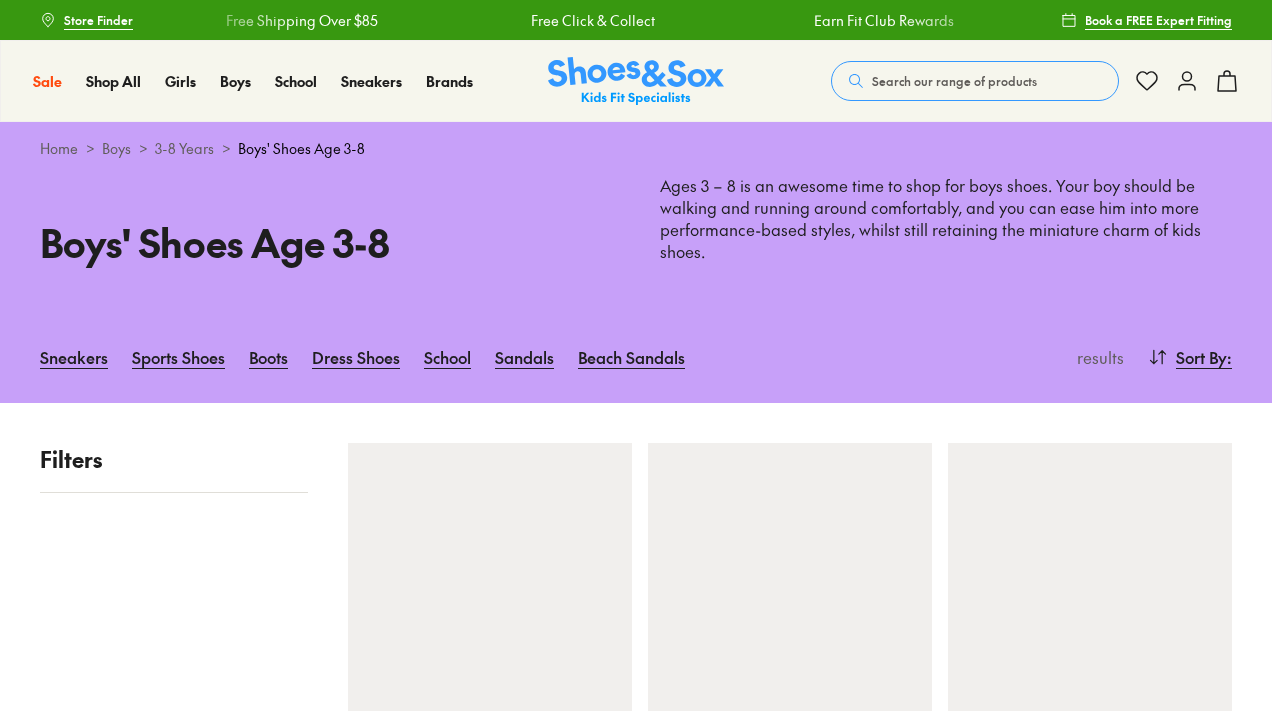 scroll, scrollTop: 0, scrollLeft: 0, axis: both 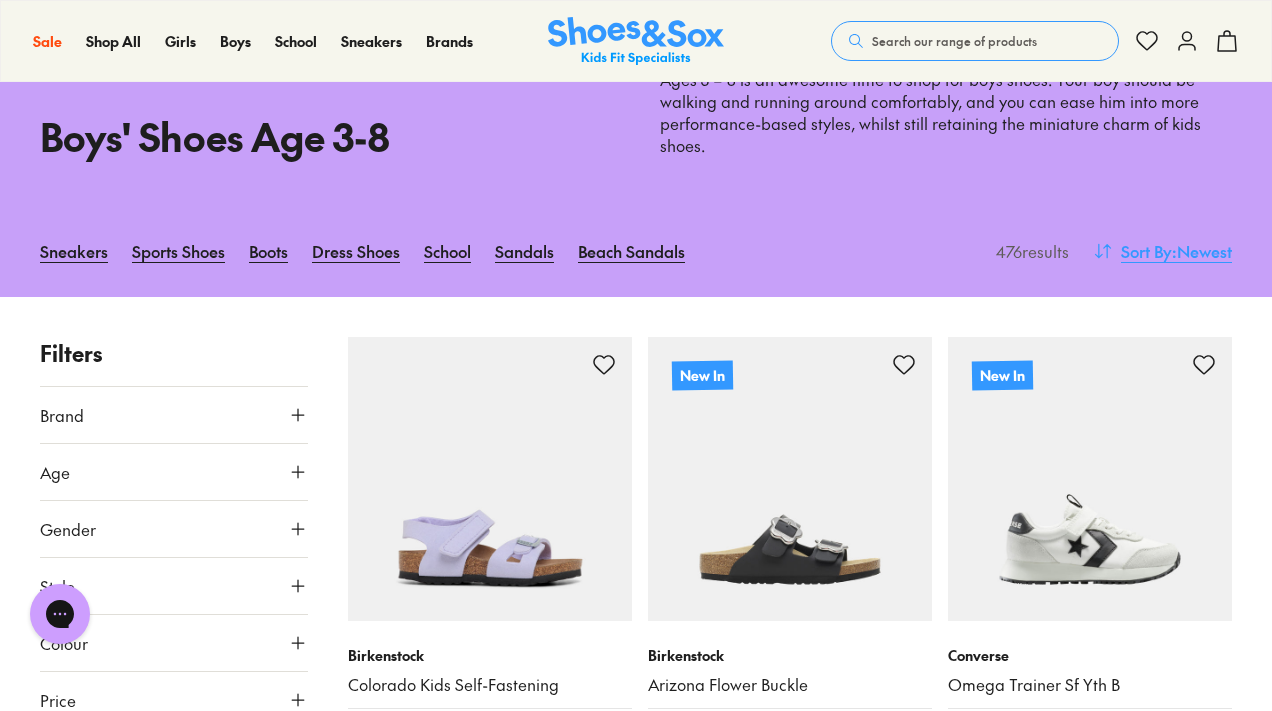 click on ":  Newest" at bounding box center [1202, 251] 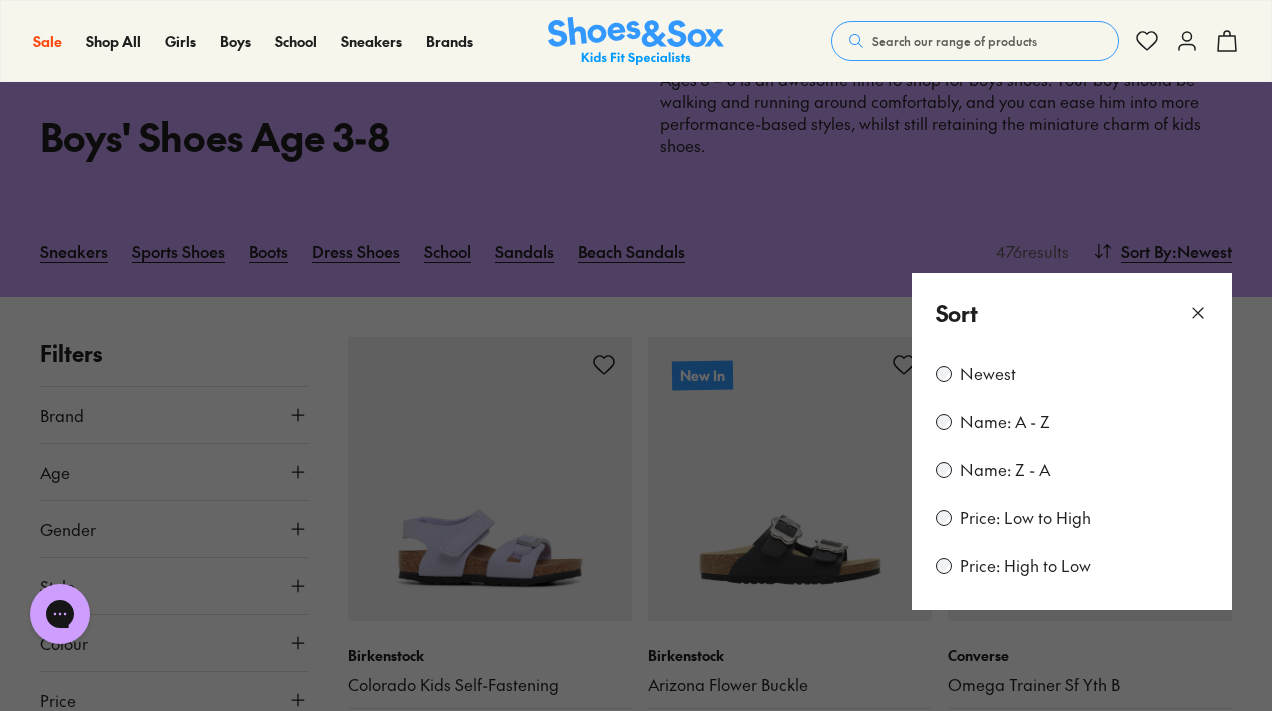 click on "Price: Low to High" at bounding box center [1025, 518] 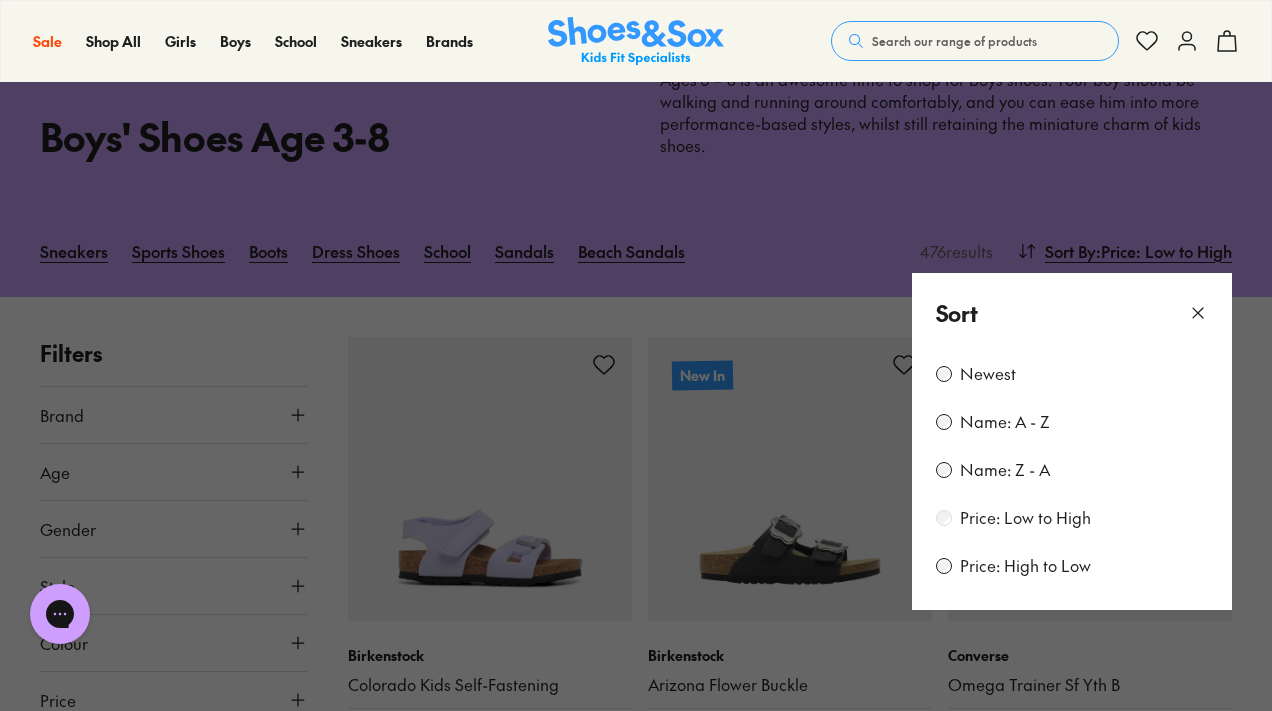 scroll, scrollTop: 302, scrollLeft: 0, axis: vertical 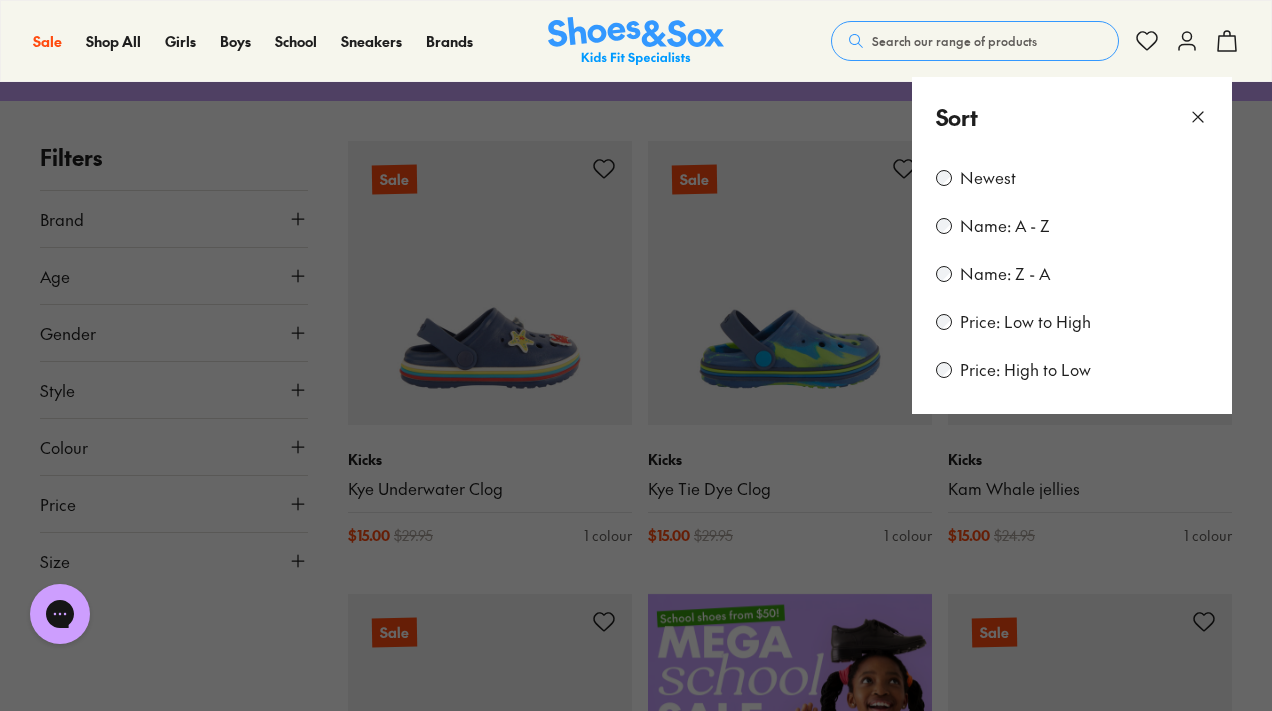 click at bounding box center (636, 355) 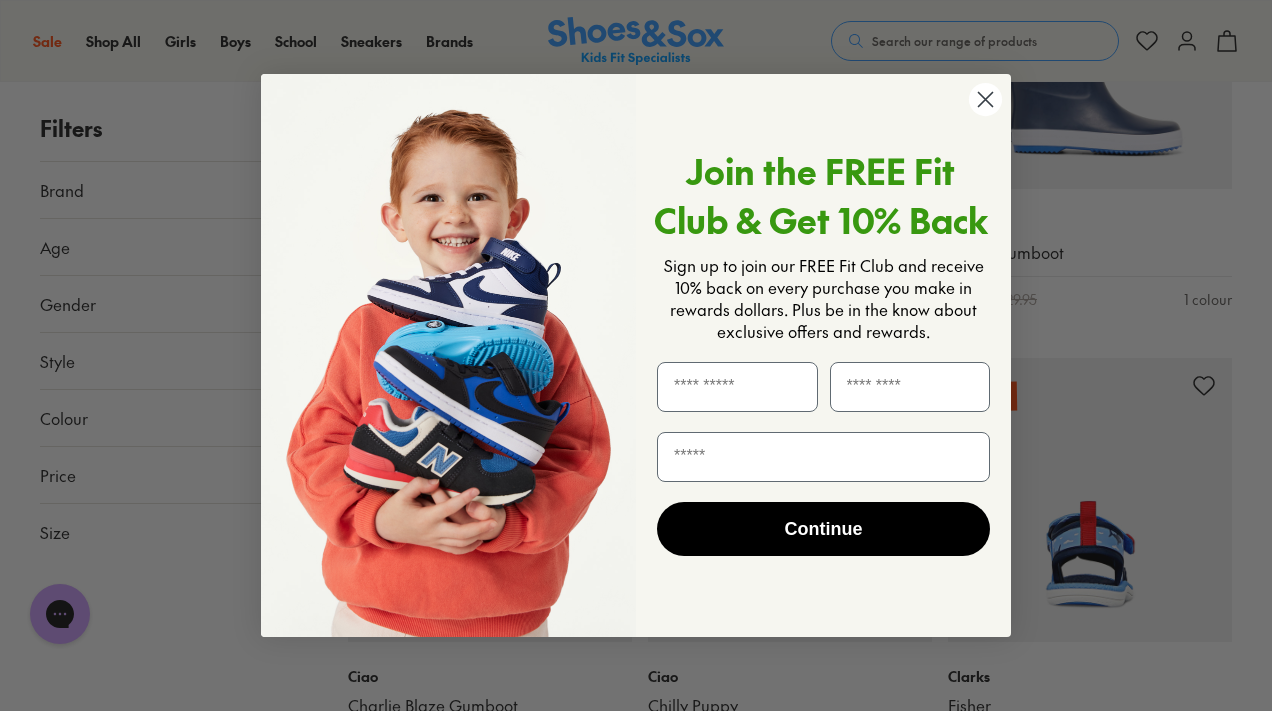 scroll, scrollTop: 5153, scrollLeft: 0, axis: vertical 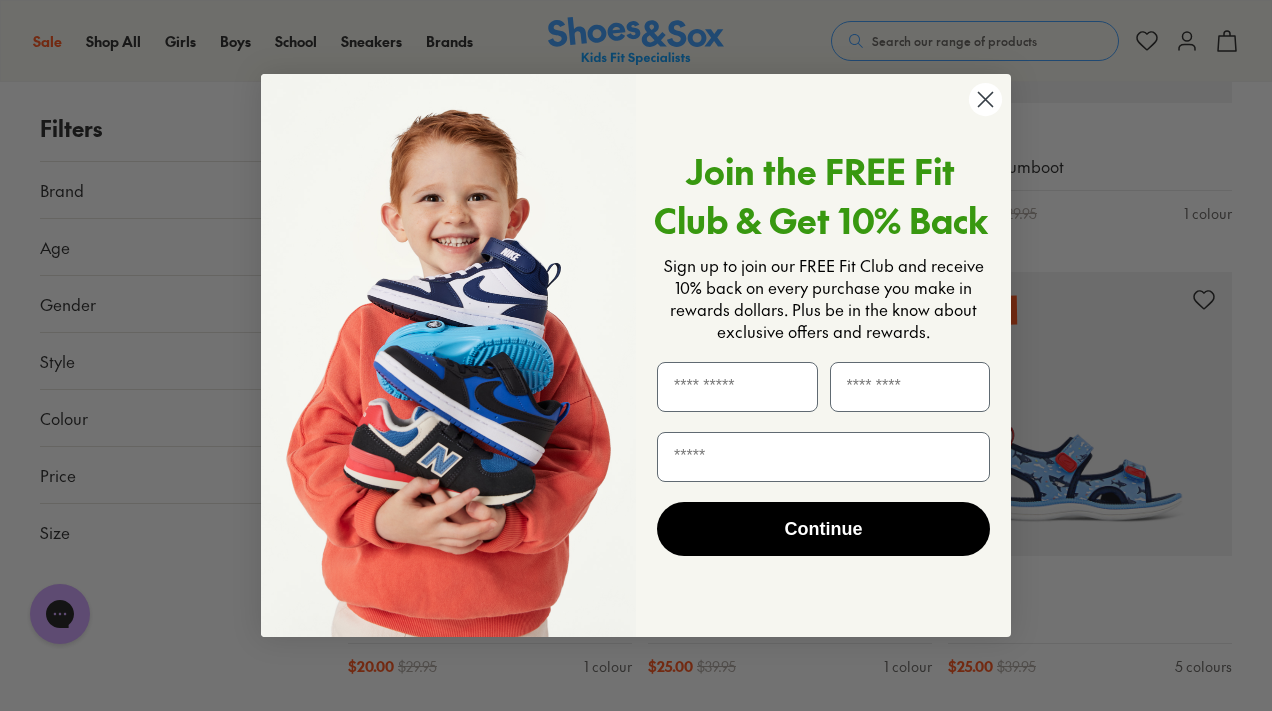 click 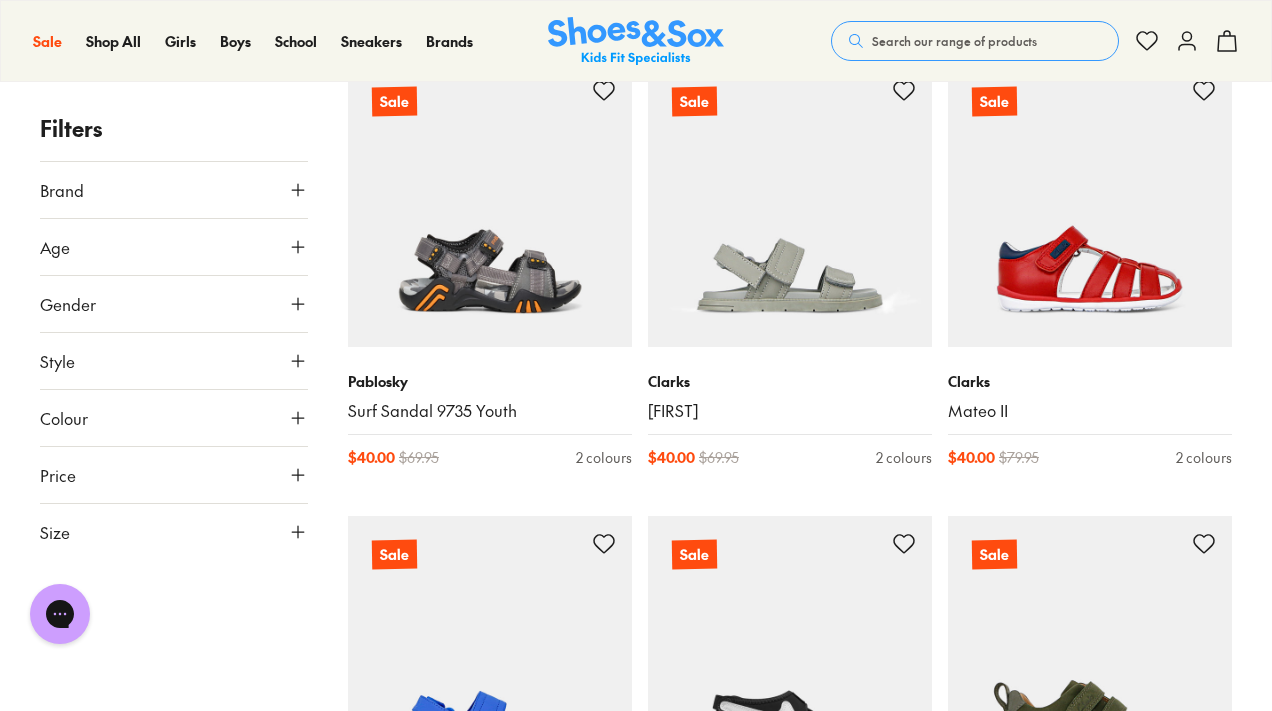 scroll, scrollTop: 9151, scrollLeft: 0, axis: vertical 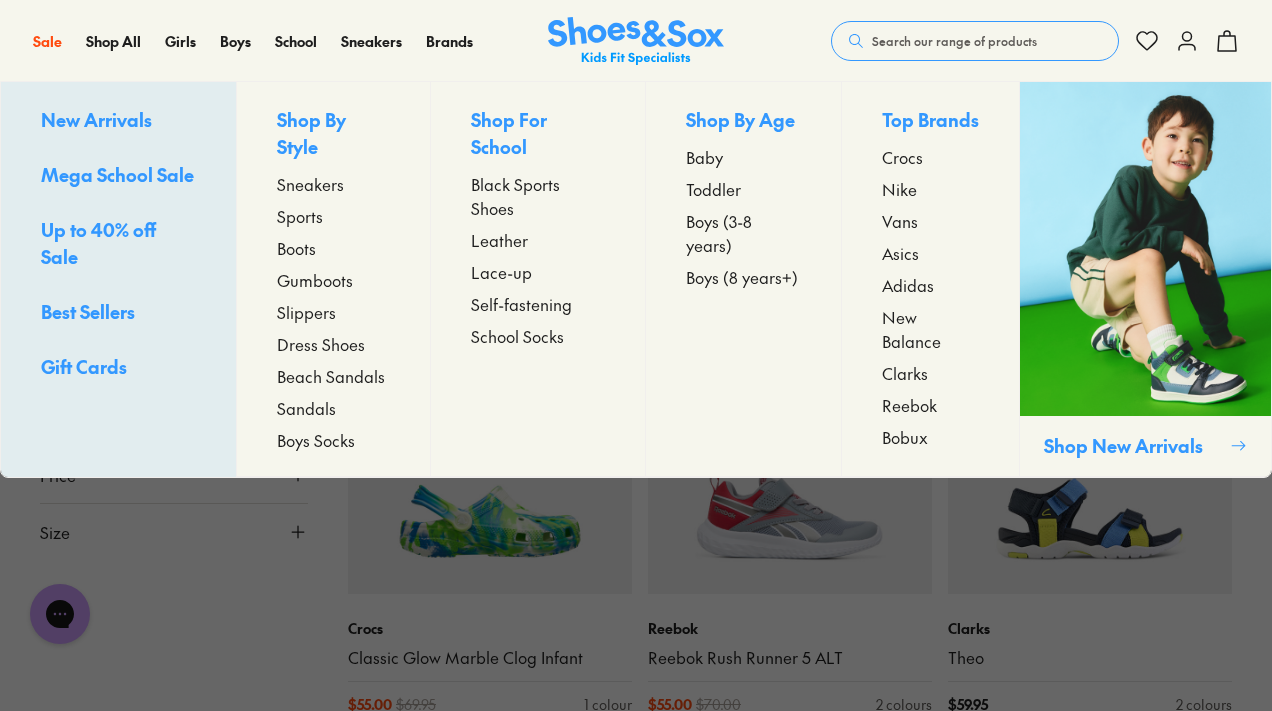 click on "Toddler" at bounding box center (713, 189) 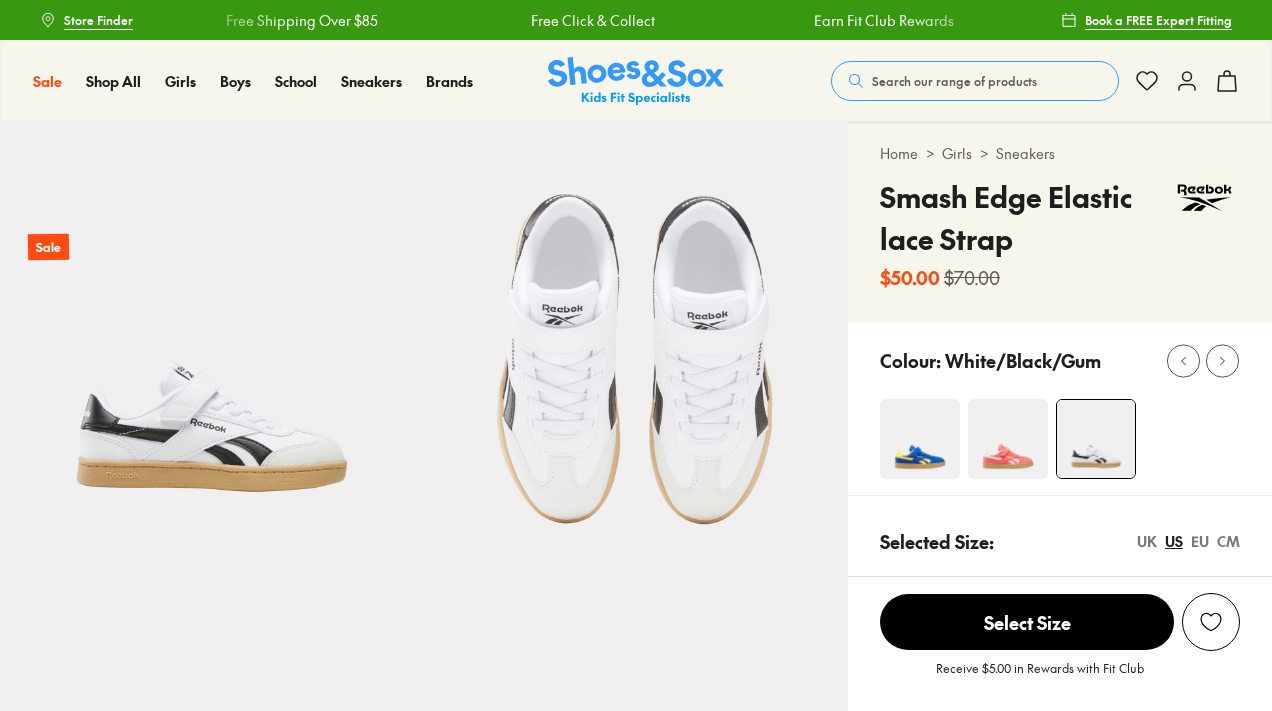 select on "*" 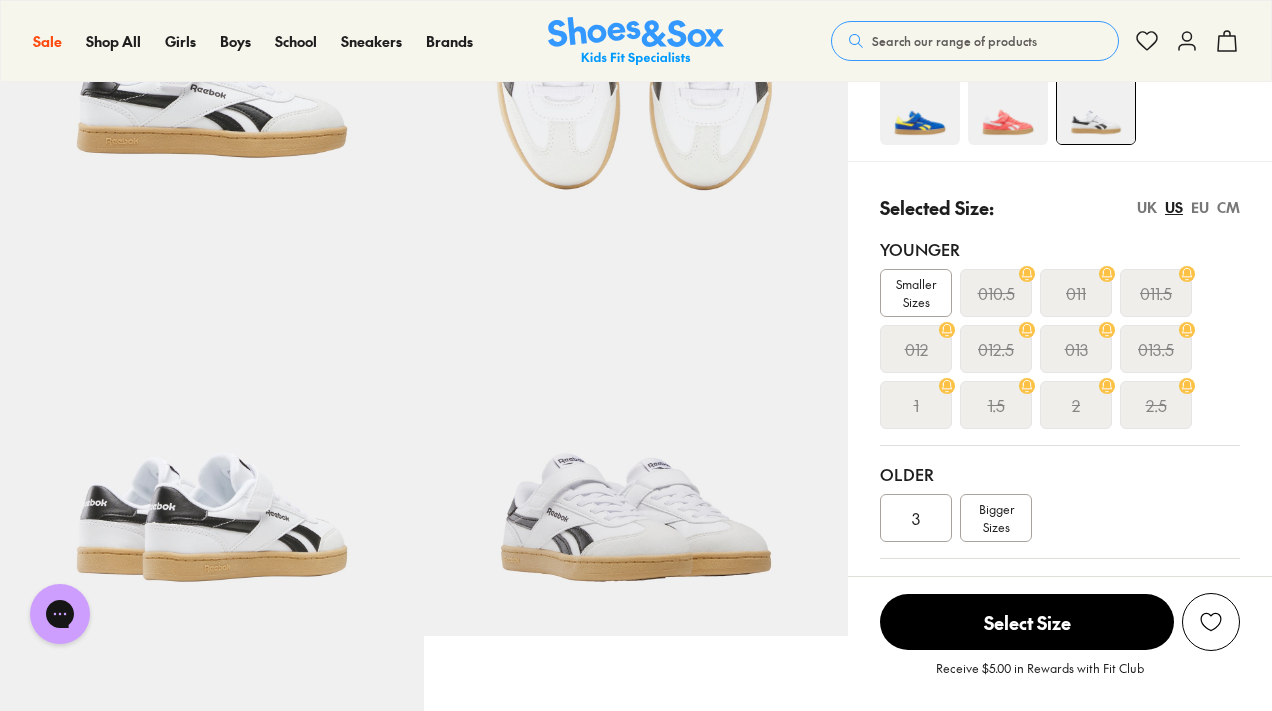 scroll, scrollTop: 56, scrollLeft: 0, axis: vertical 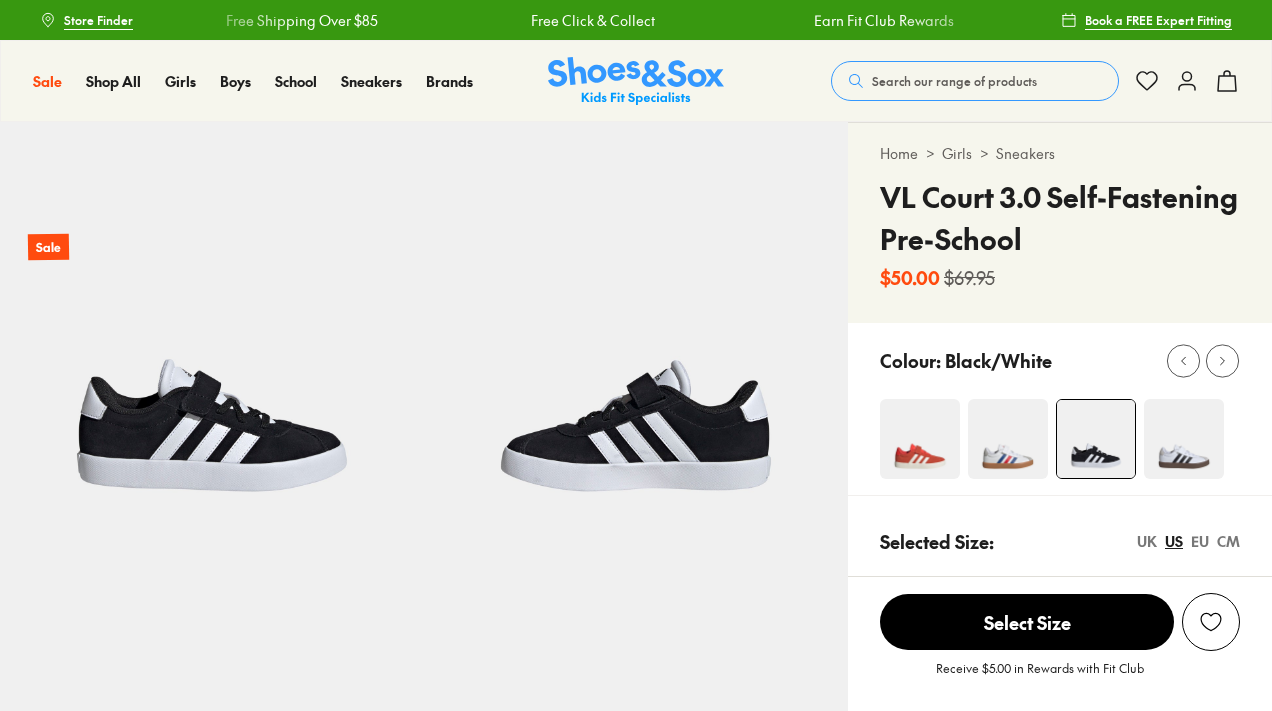 select on "*" 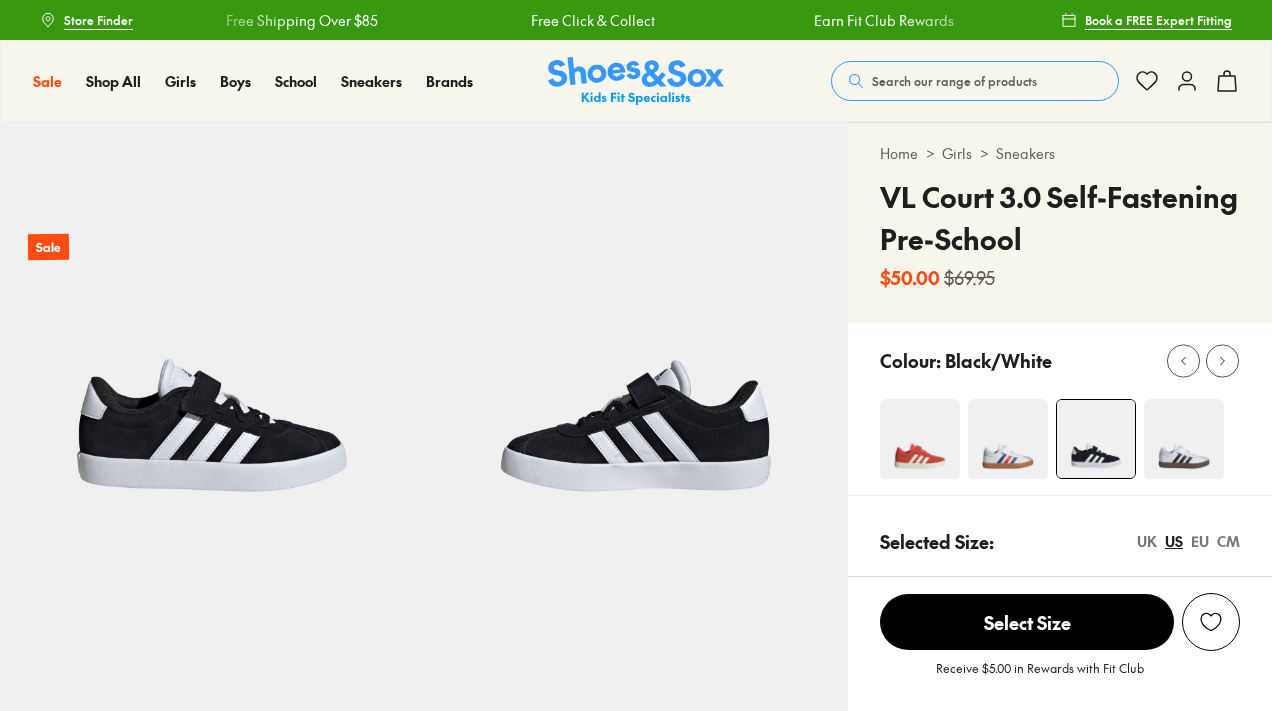 scroll, scrollTop: 0, scrollLeft: 0, axis: both 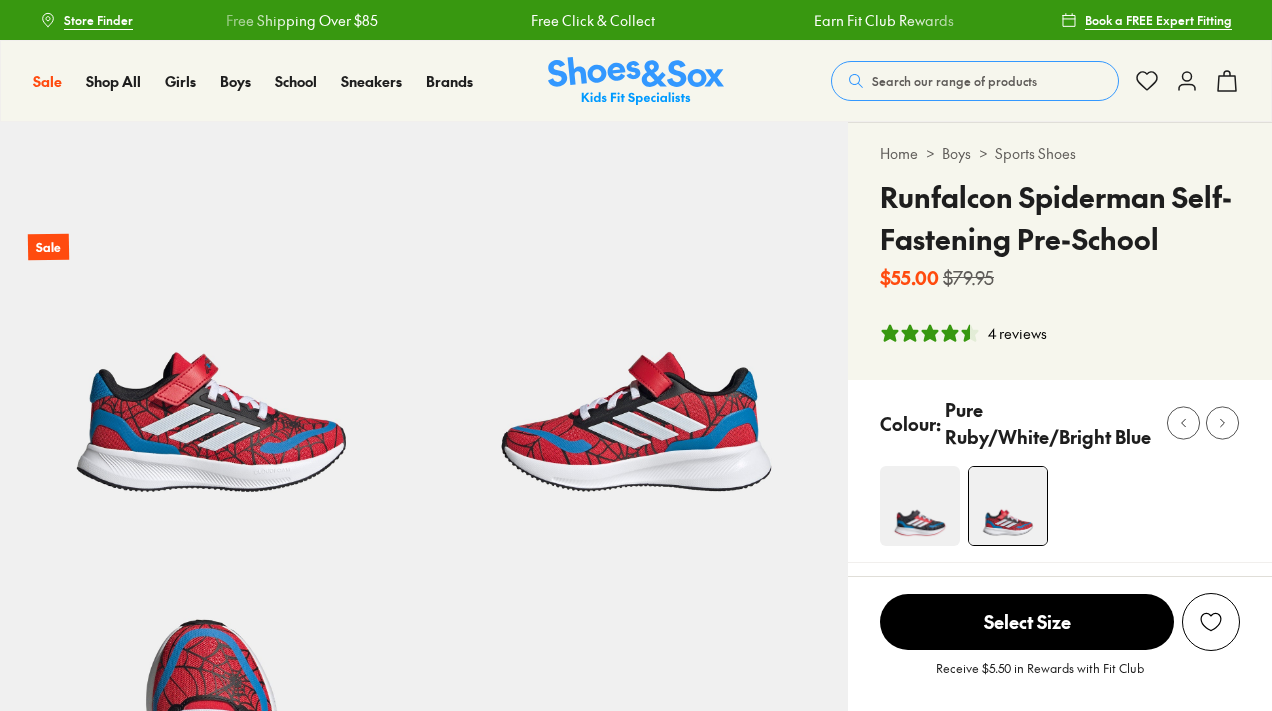 select on "*" 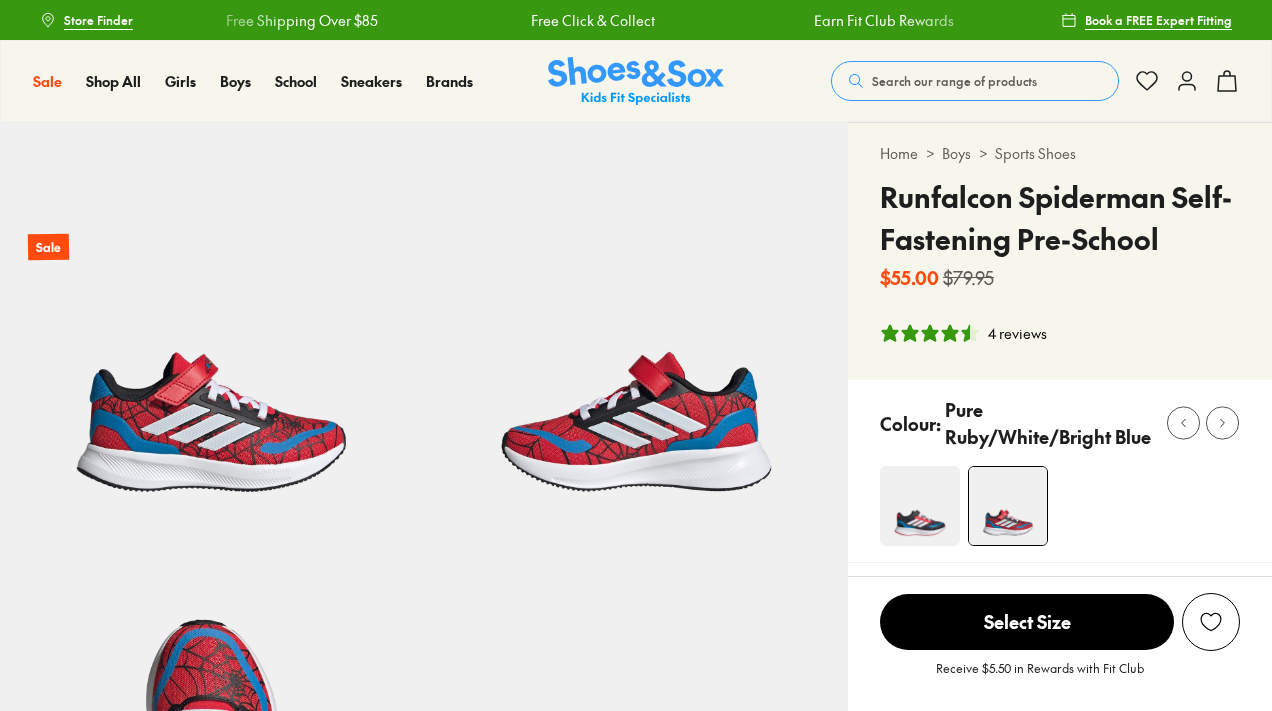 scroll, scrollTop: 0, scrollLeft: 0, axis: both 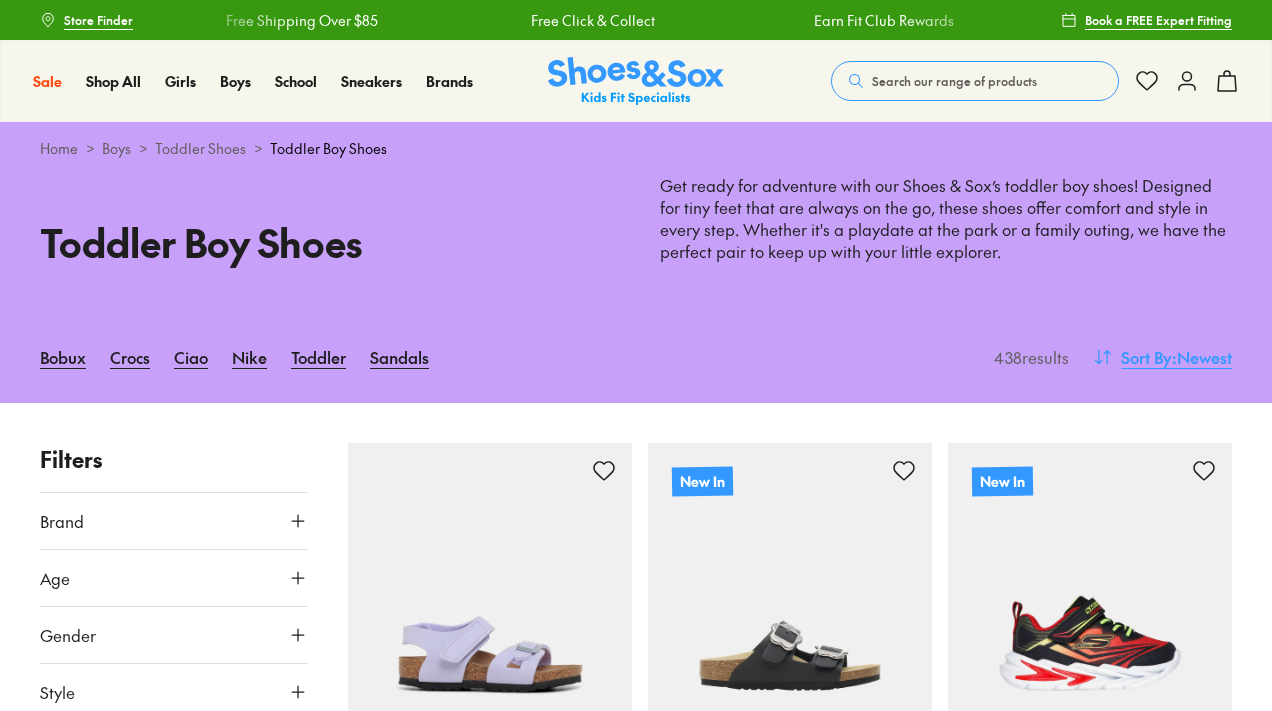 click on ":  Newest" at bounding box center (1202, 357) 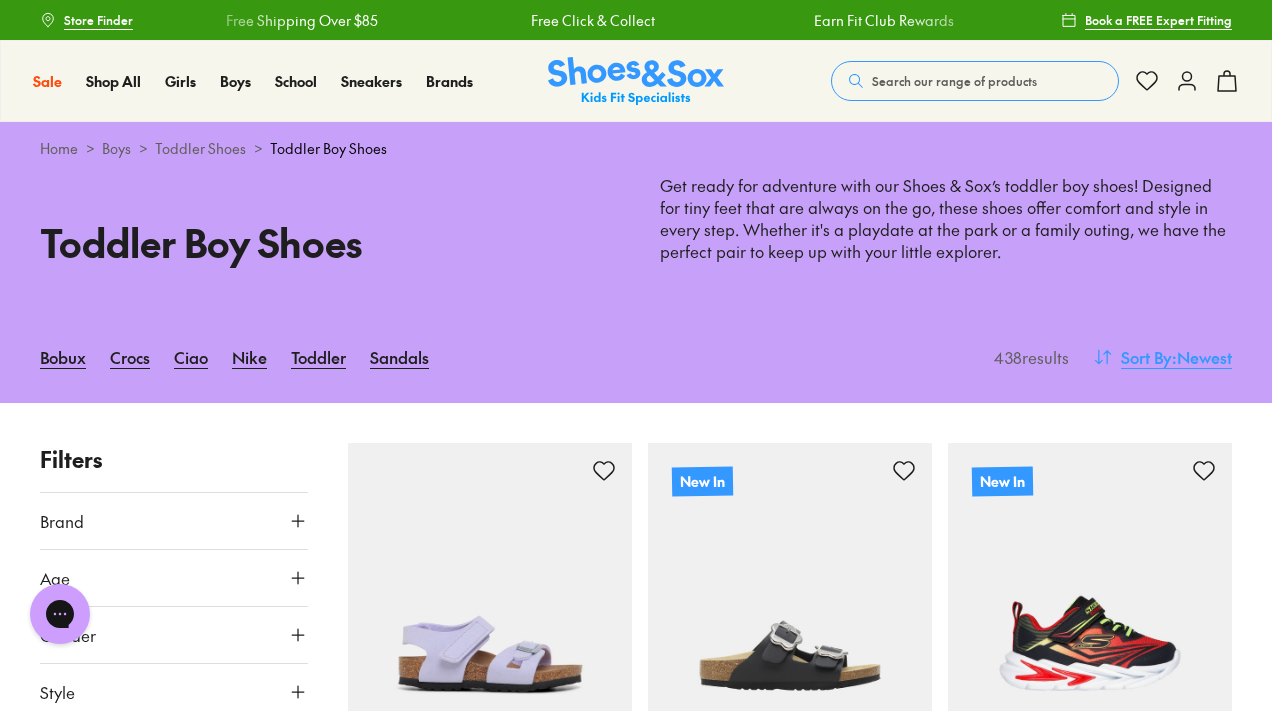 scroll, scrollTop: 0, scrollLeft: 0, axis: both 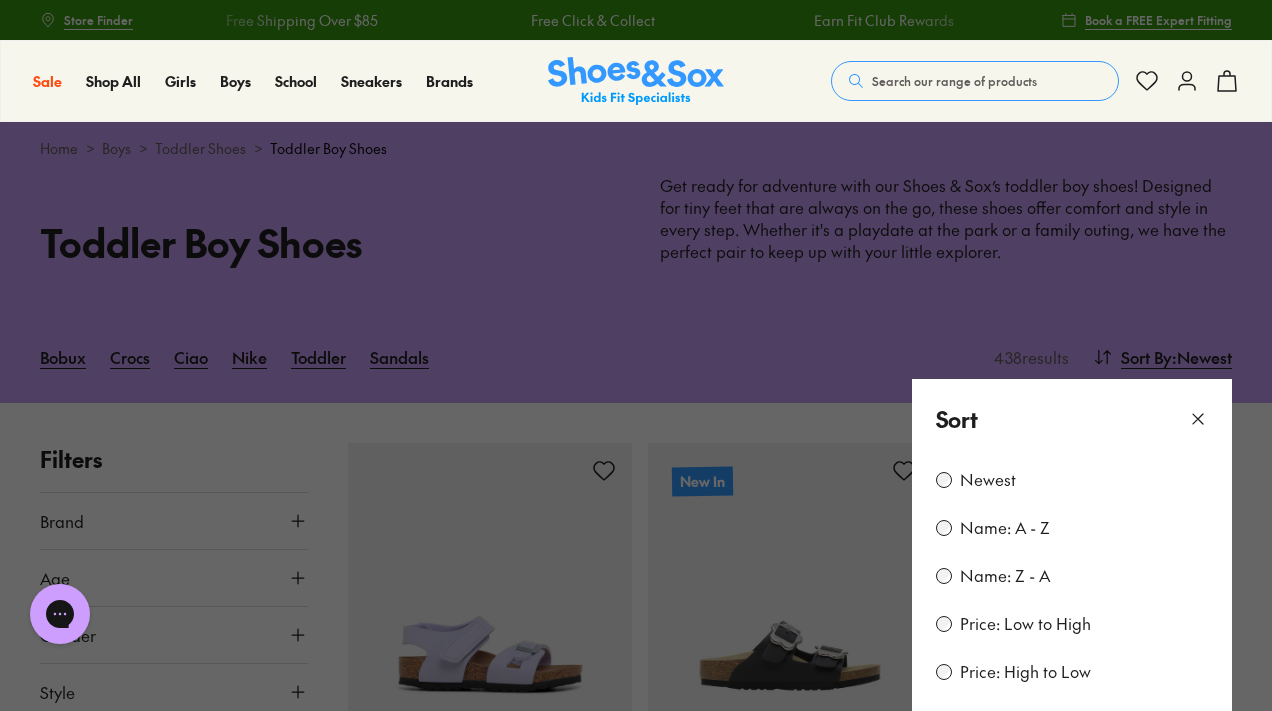 click on "Price: Low to High" at bounding box center (1025, 624) 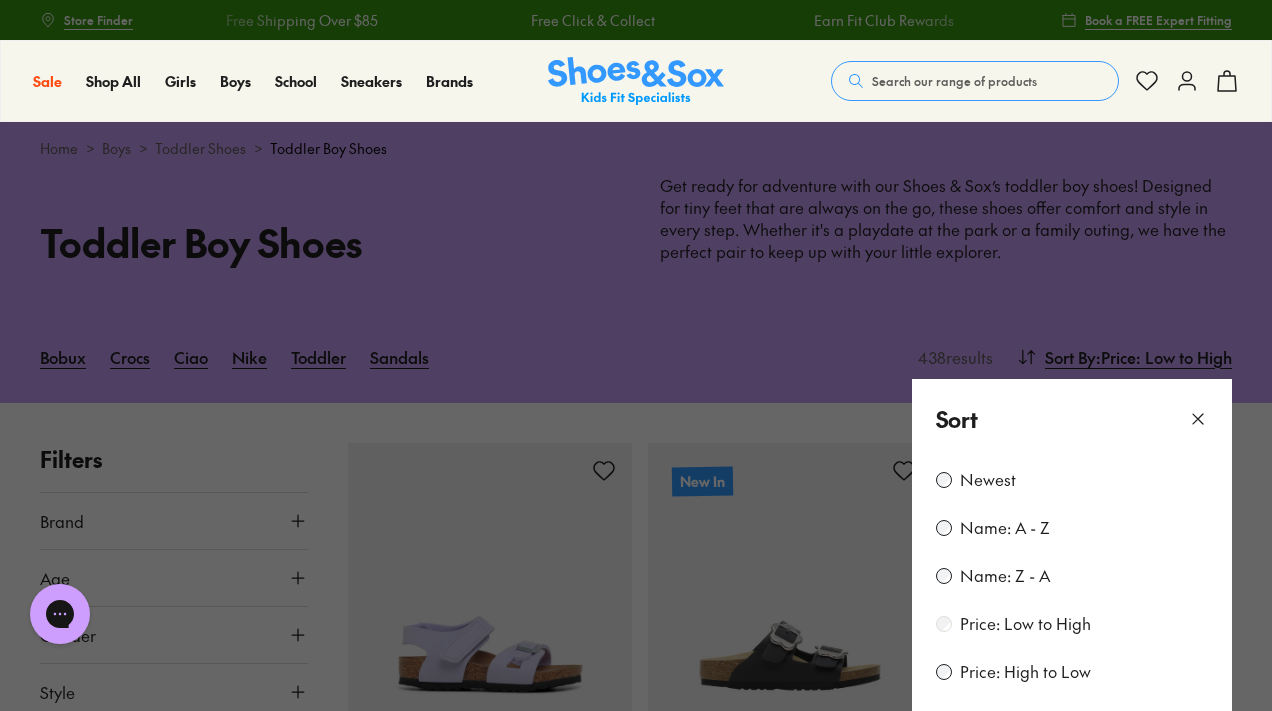 scroll, scrollTop: 302, scrollLeft: 0, axis: vertical 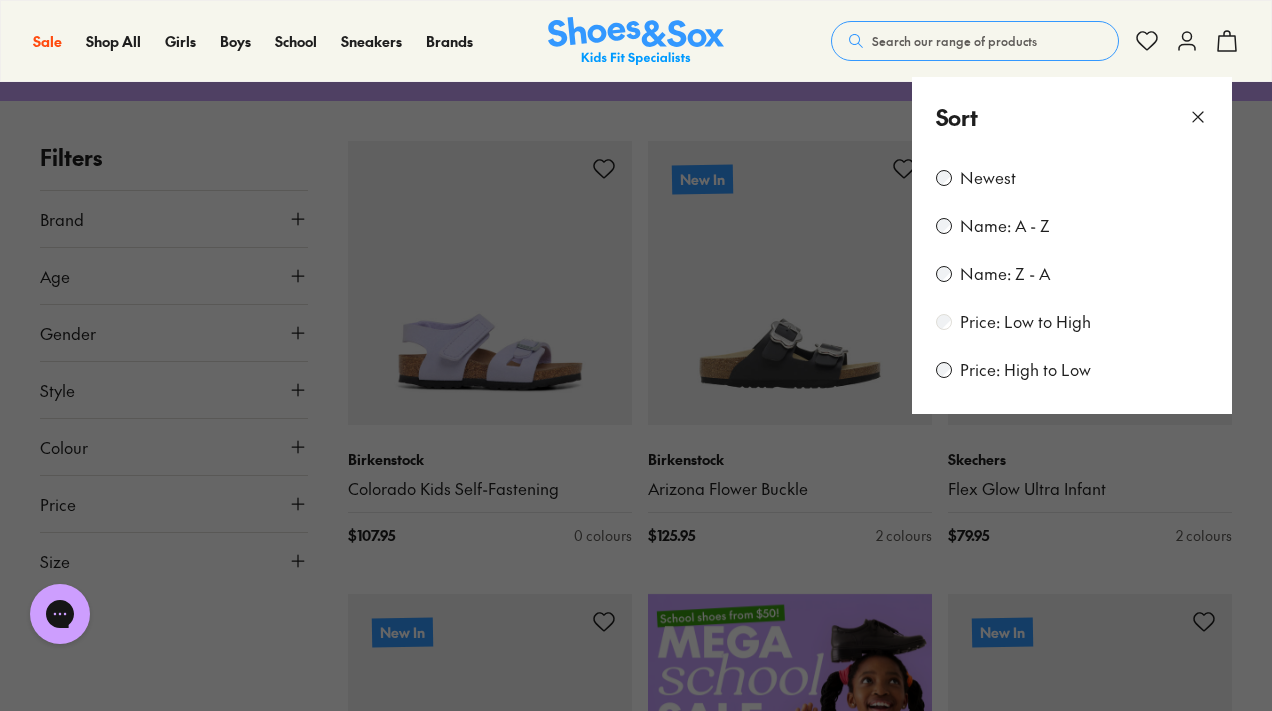 type on "***" 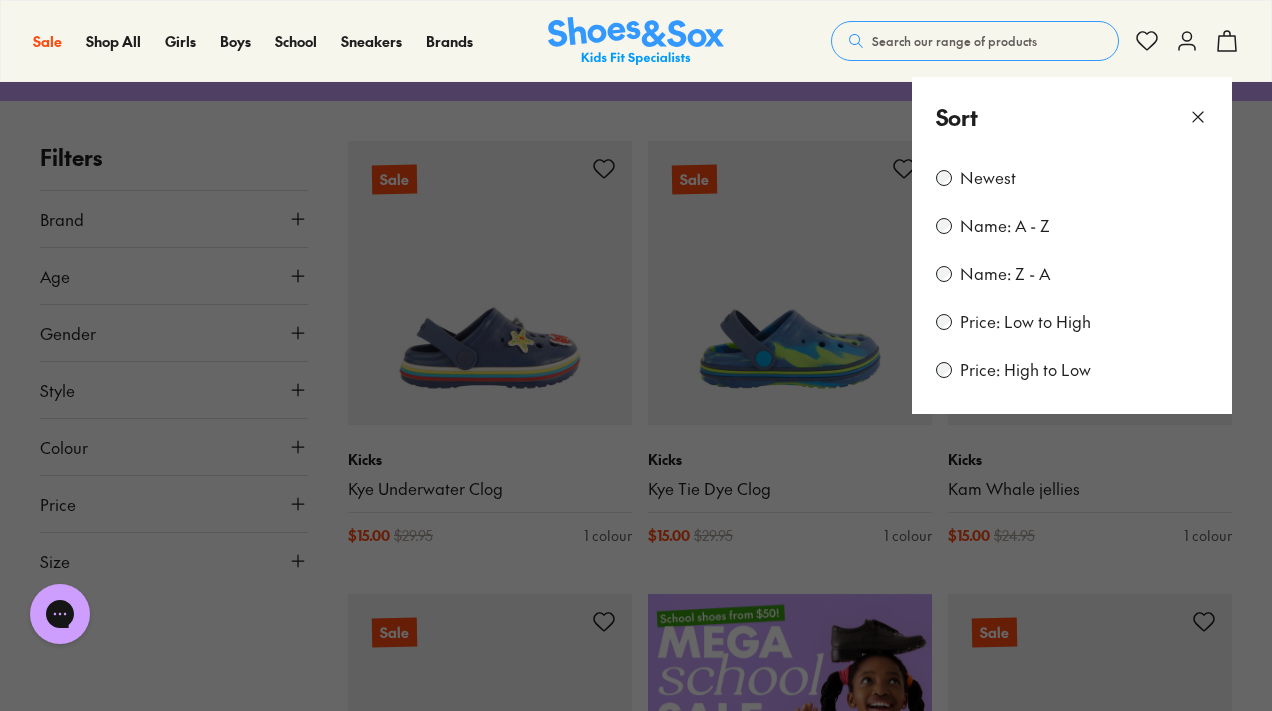click at bounding box center (636, 355) 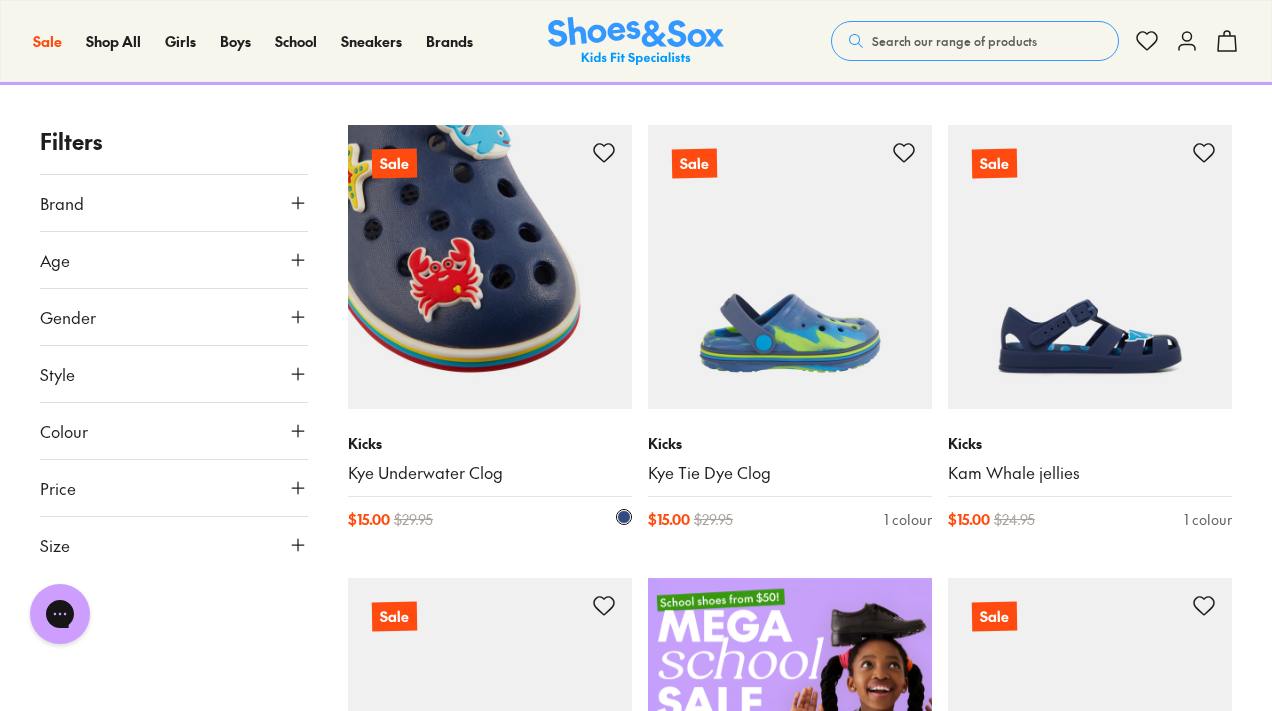 scroll, scrollTop: 302, scrollLeft: 0, axis: vertical 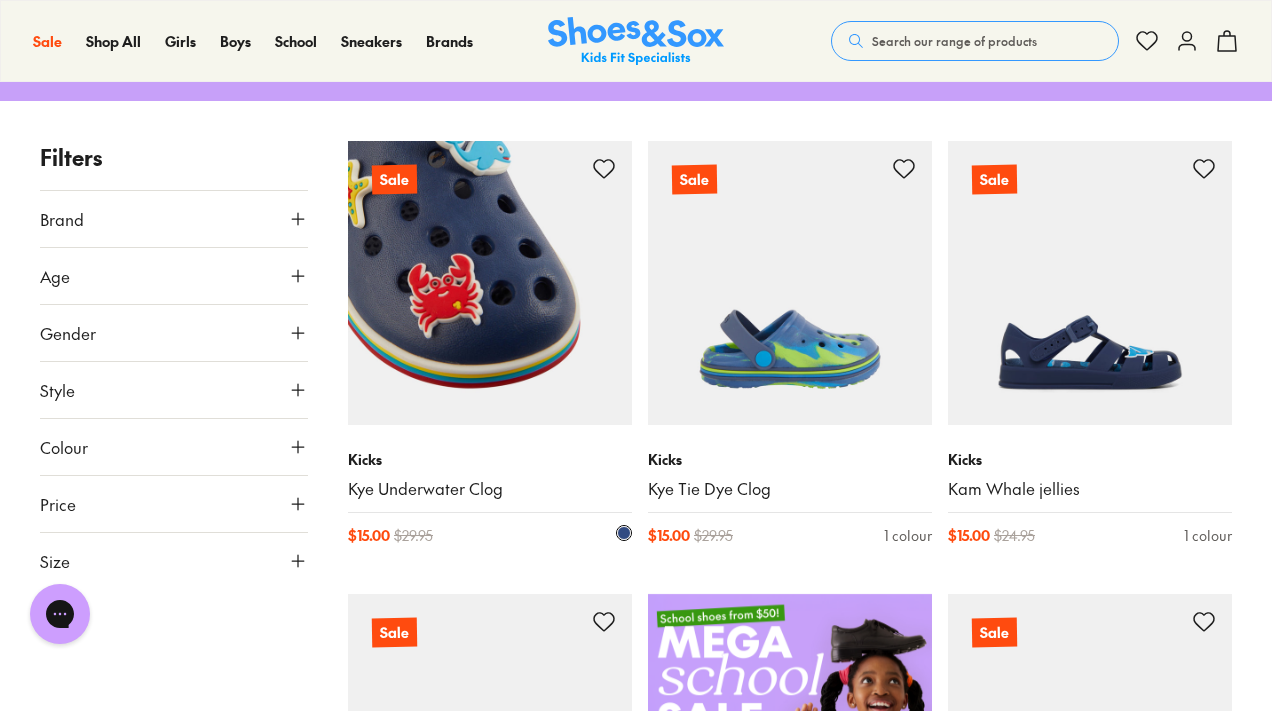 click at bounding box center (490, 283) 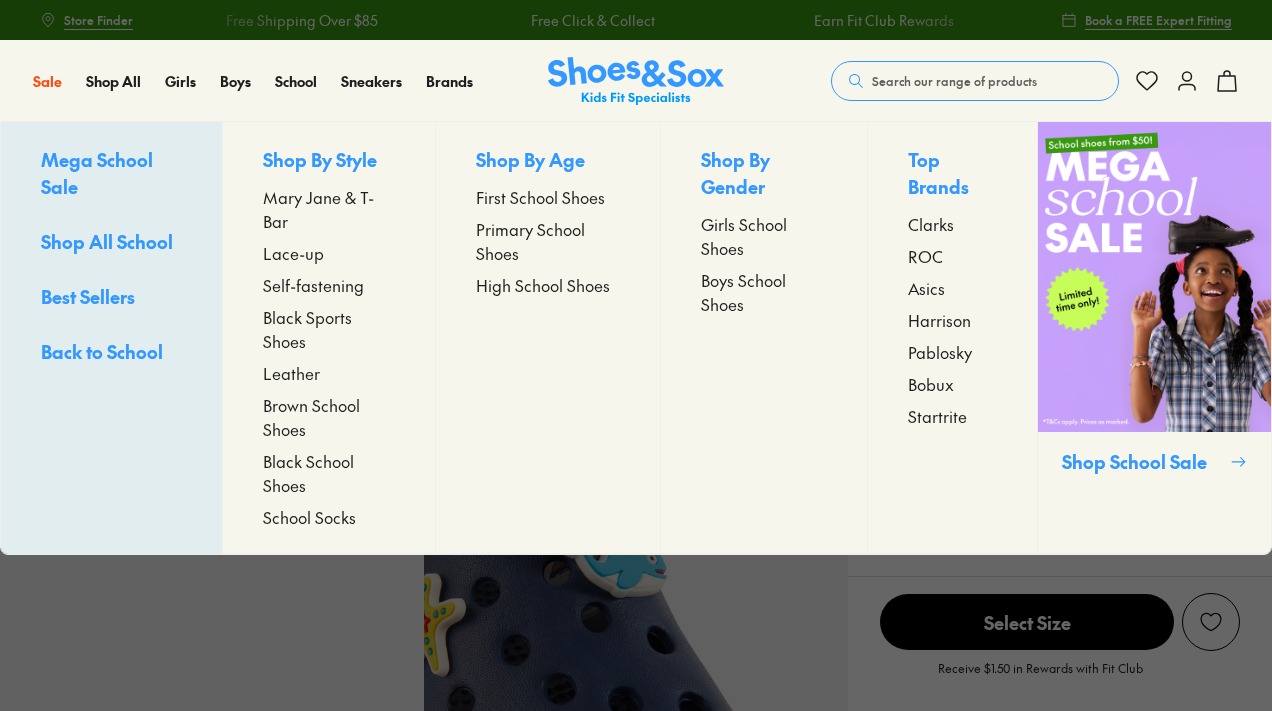 scroll, scrollTop: 0, scrollLeft: 0, axis: both 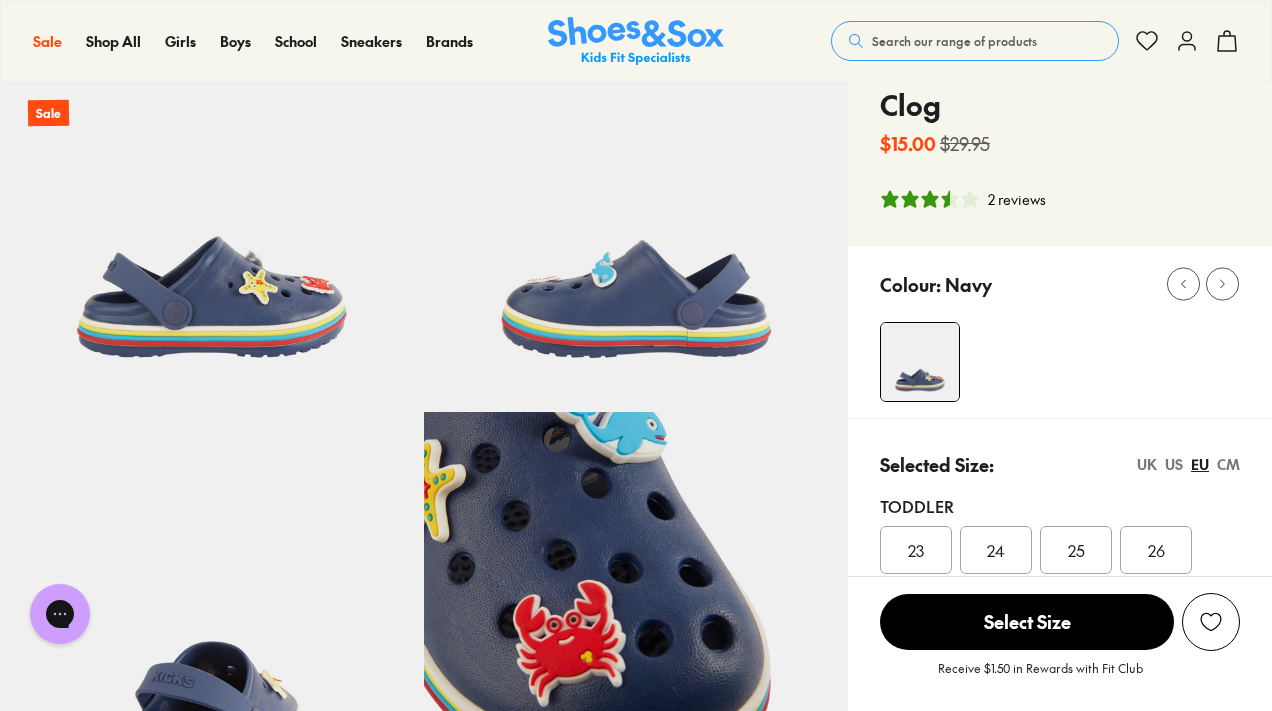 select on "*" 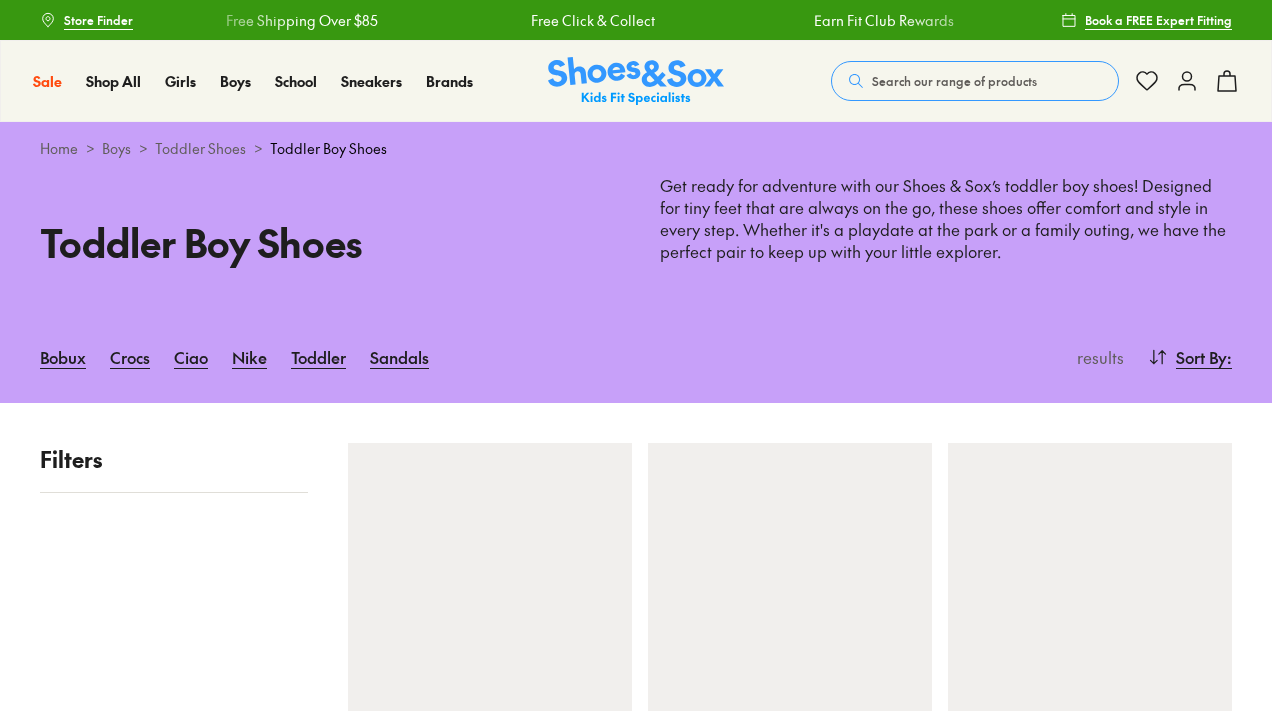 scroll, scrollTop: 228, scrollLeft: 0, axis: vertical 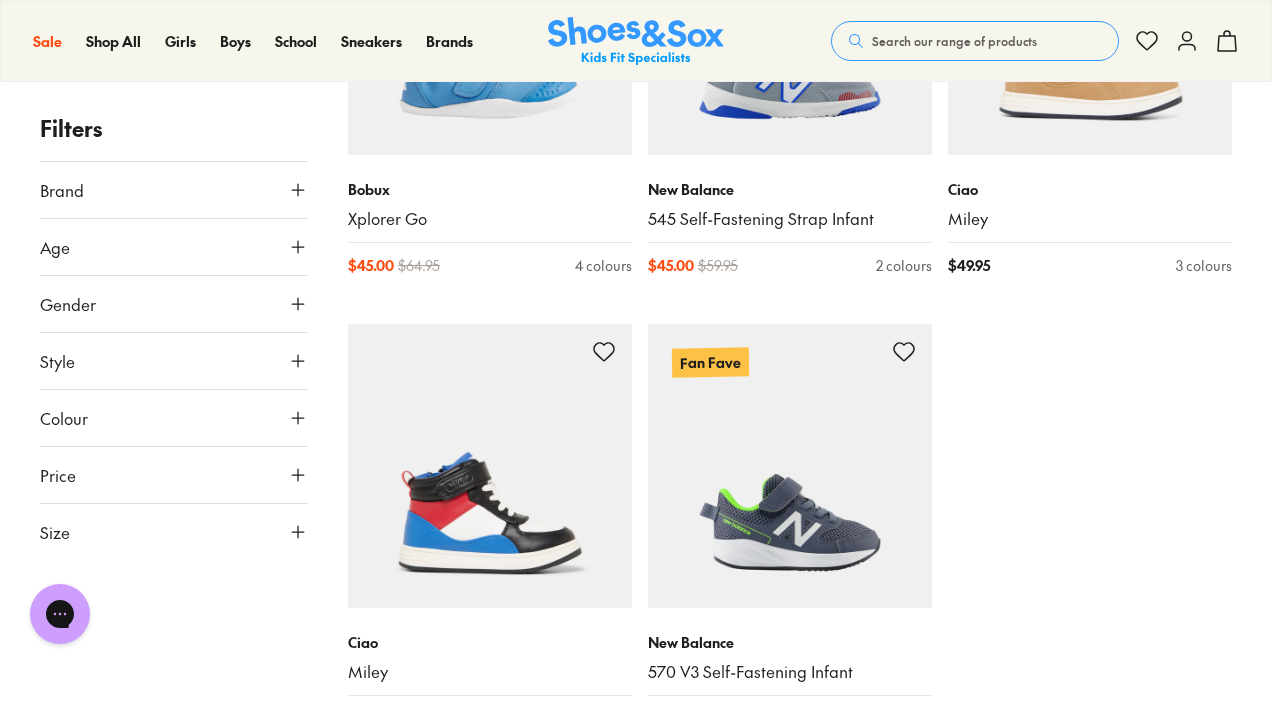 type on "***" 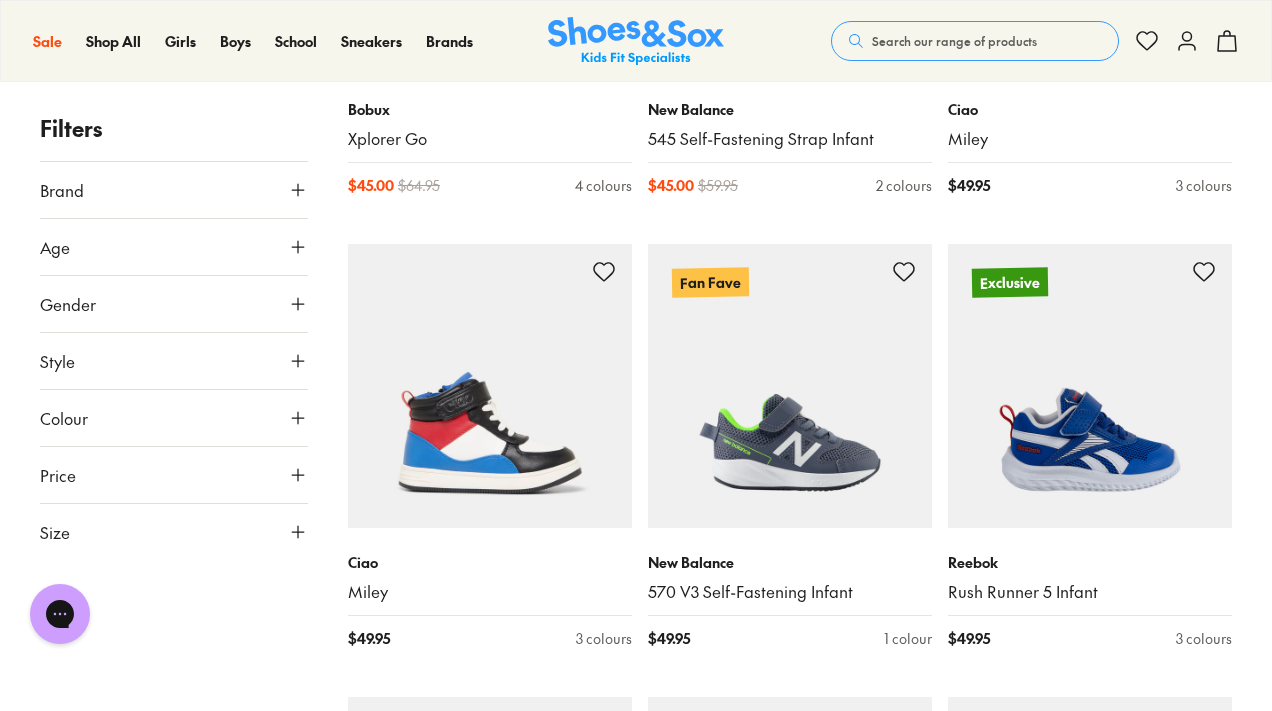 scroll, scrollTop: 14245, scrollLeft: 0, axis: vertical 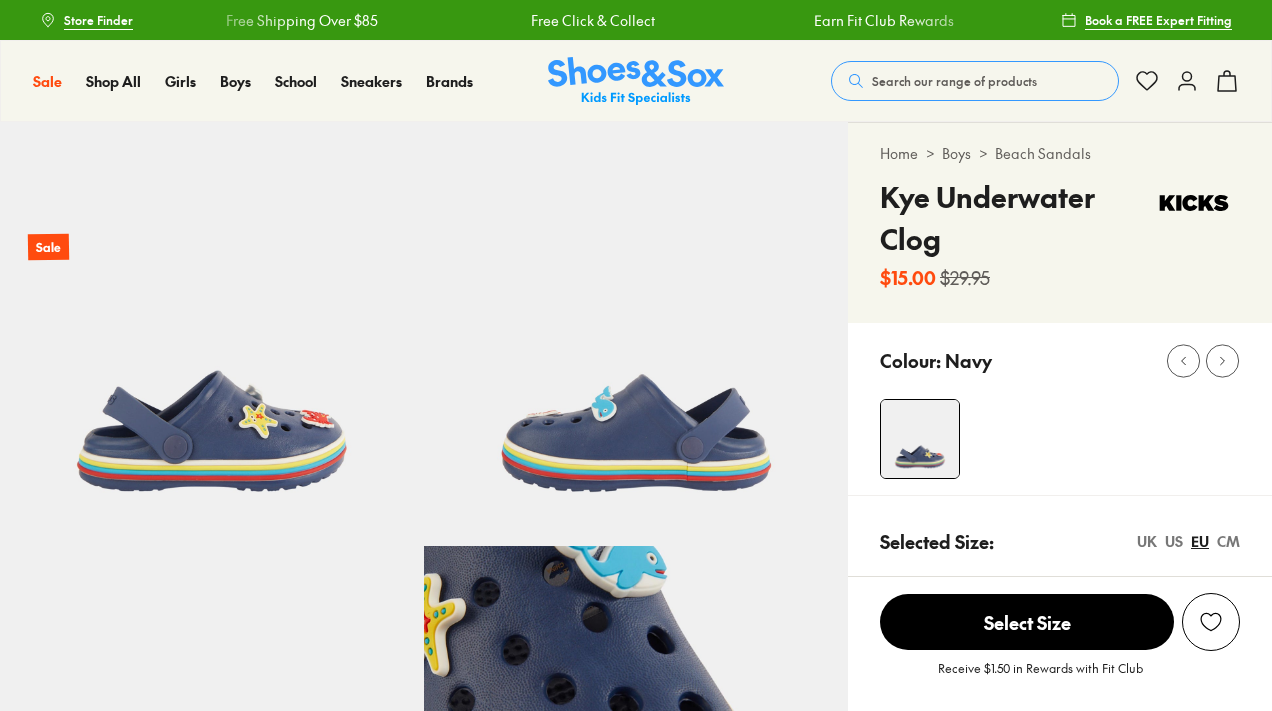 select on "*" 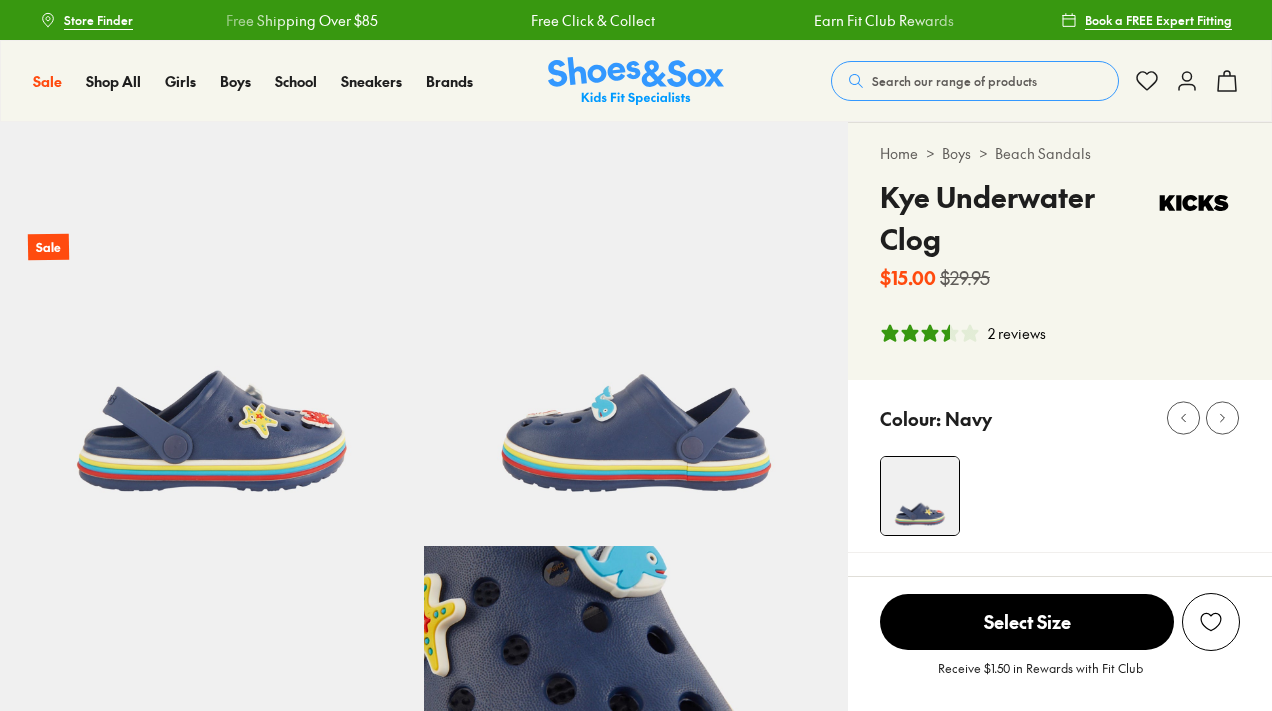 scroll, scrollTop: 0, scrollLeft: 0, axis: both 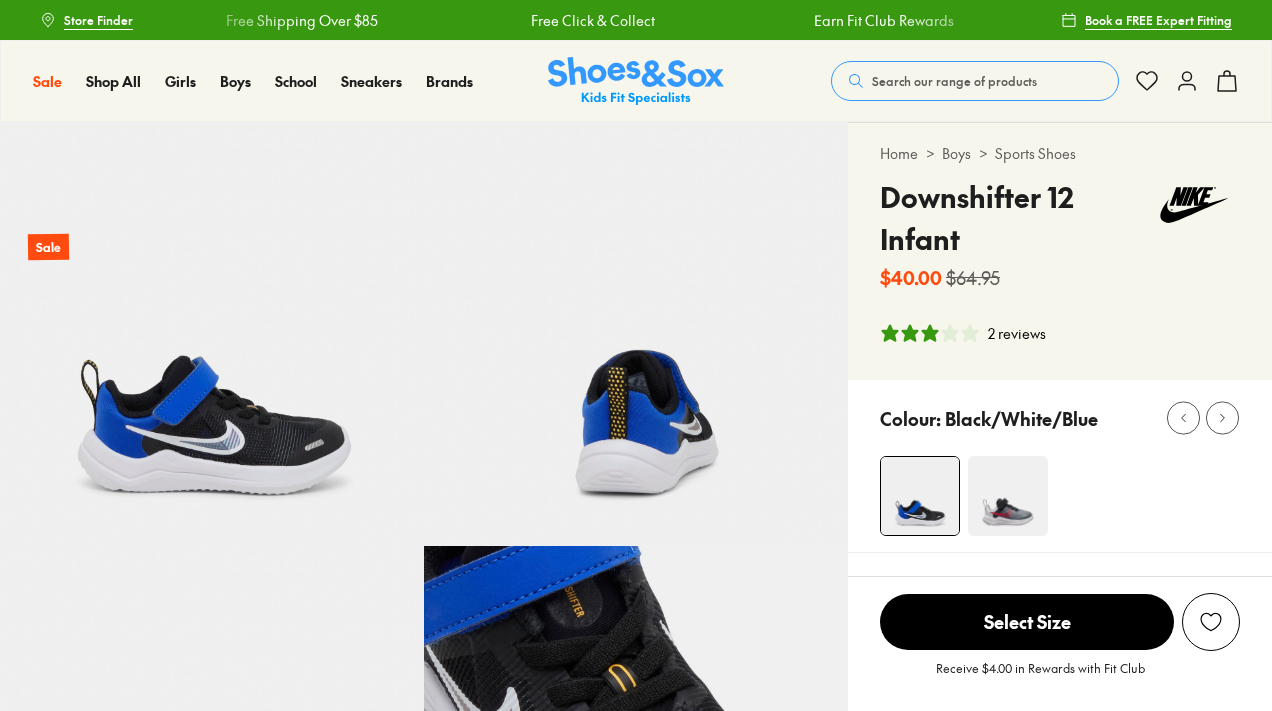select on "*" 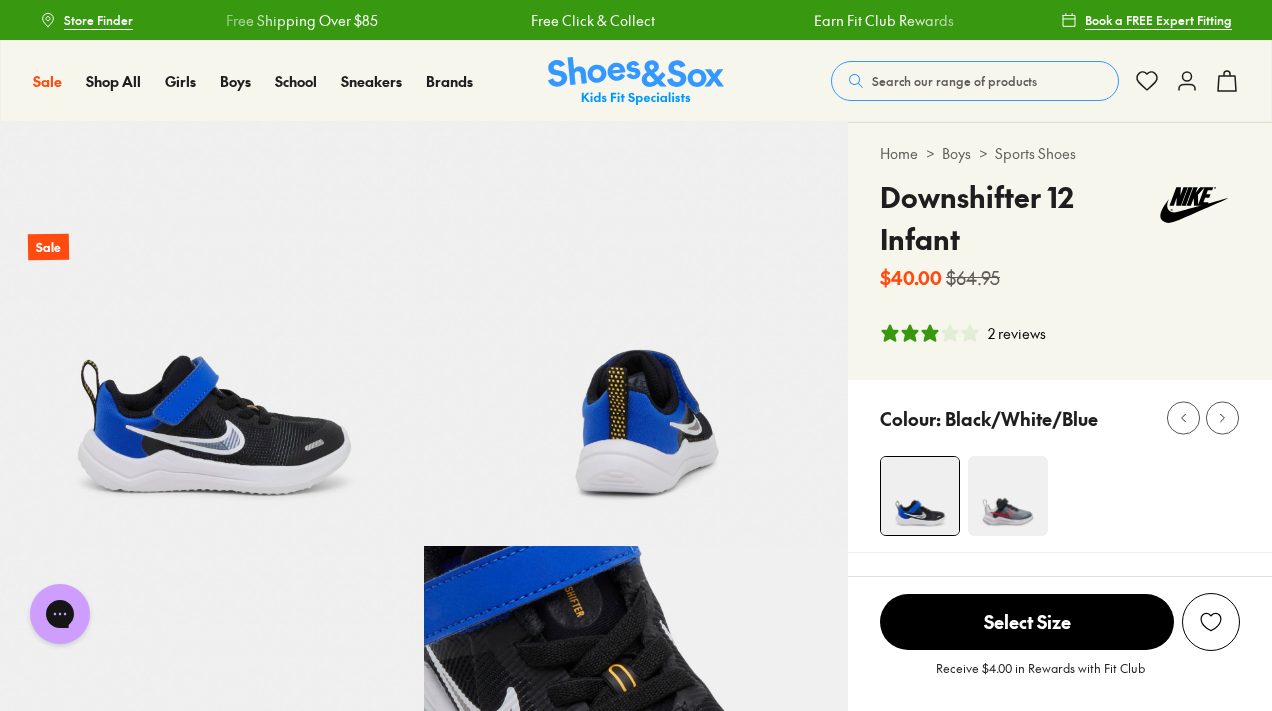 scroll, scrollTop: 0, scrollLeft: 0, axis: both 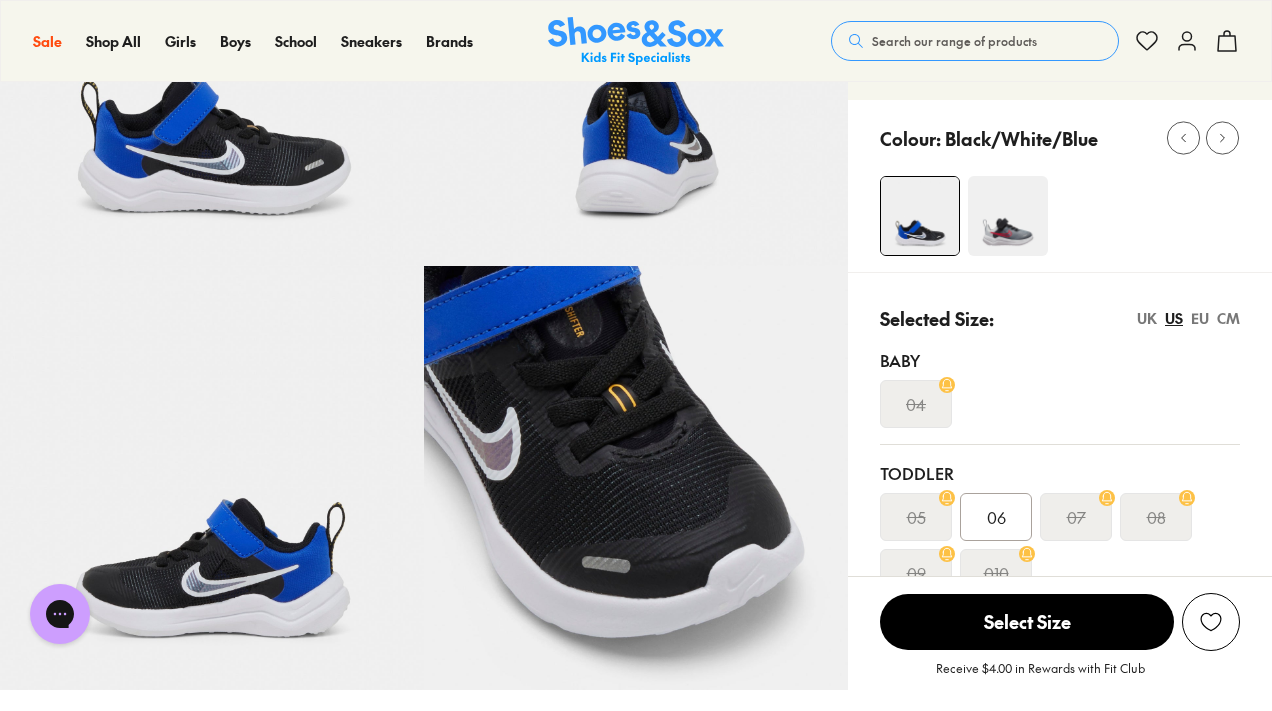 click at bounding box center (1008, 216) 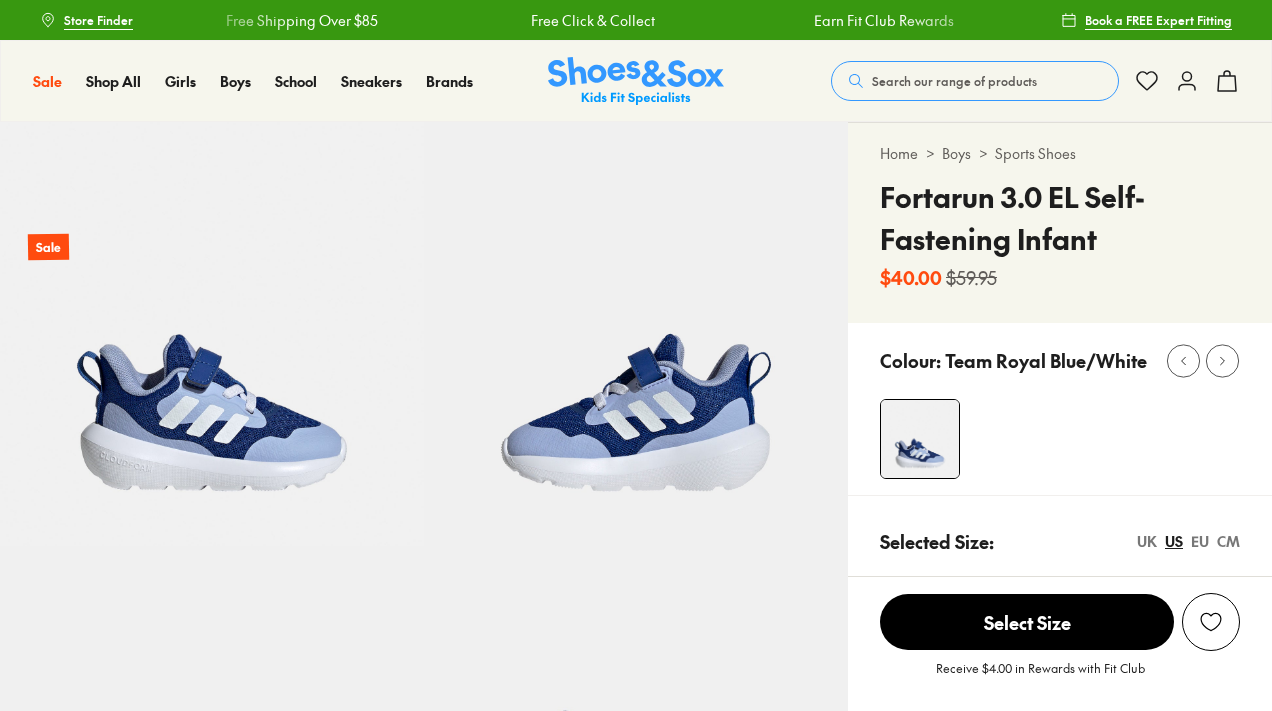 select on "*" 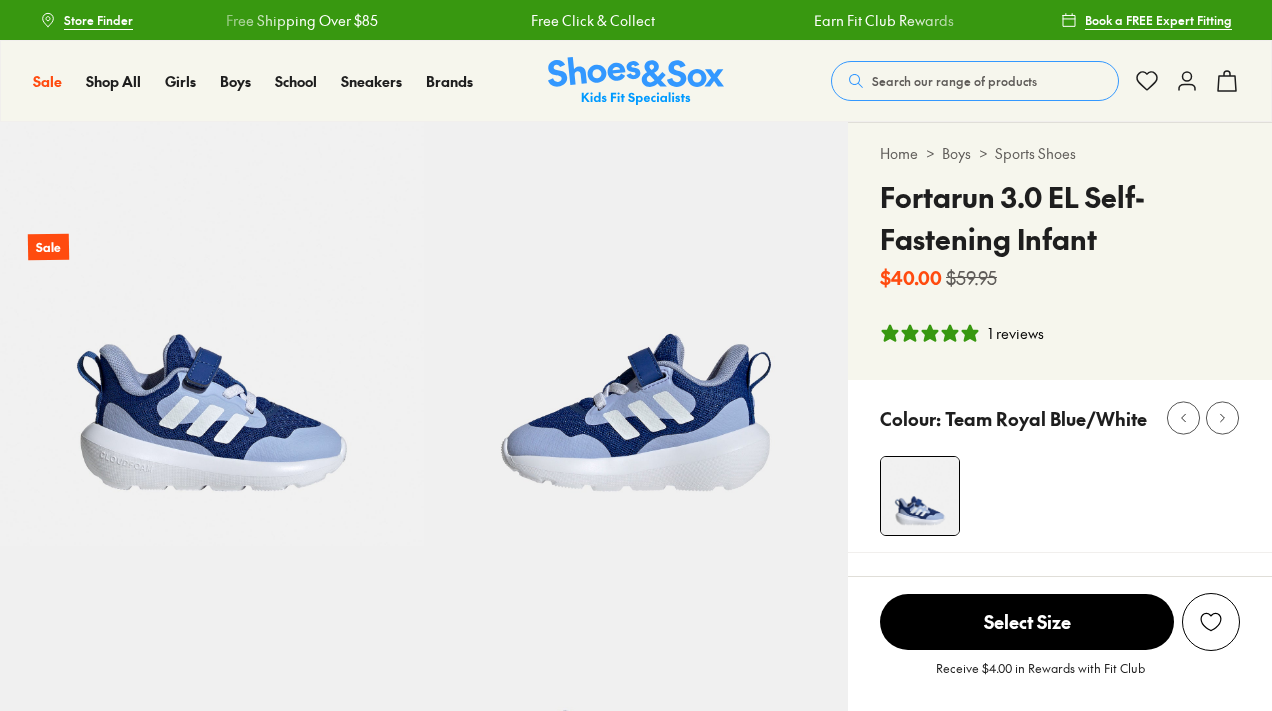 scroll, scrollTop: 0, scrollLeft: 0, axis: both 